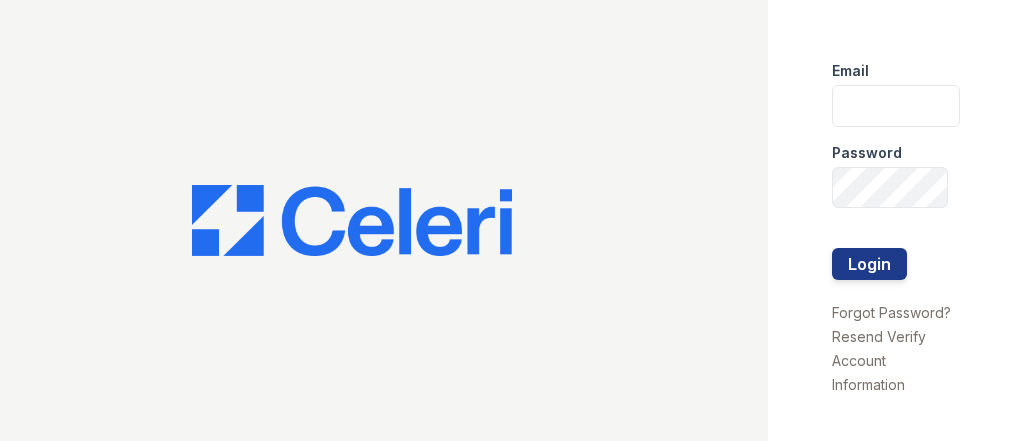 scroll, scrollTop: 0, scrollLeft: 0, axis: both 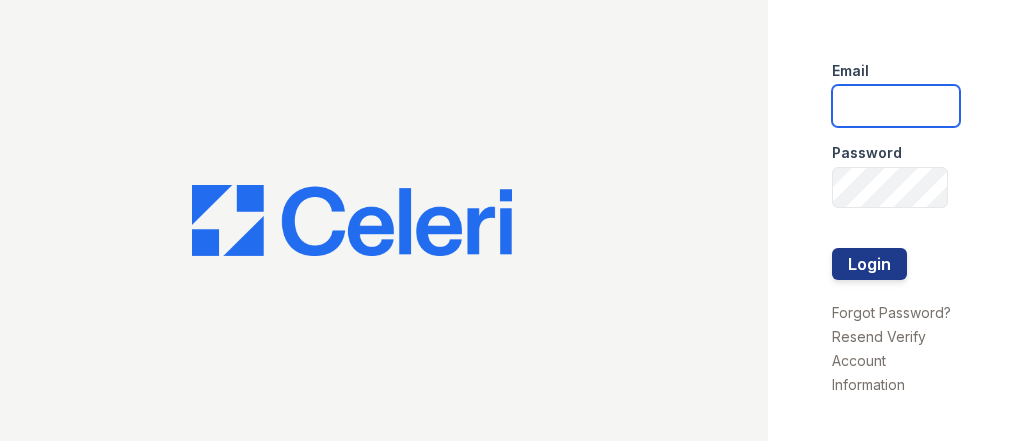 click at bounding box center [896, 106] 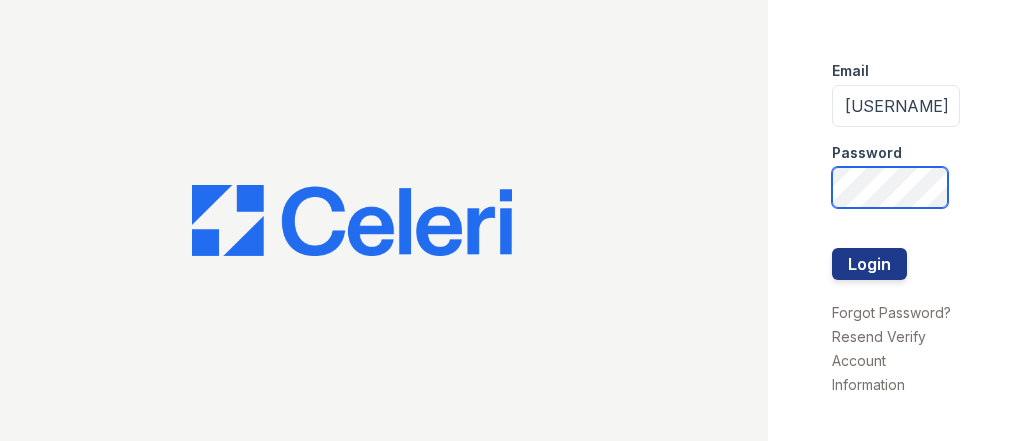 scroll, scrollTop: 0, scrollLeft: 25, axis: horizontal 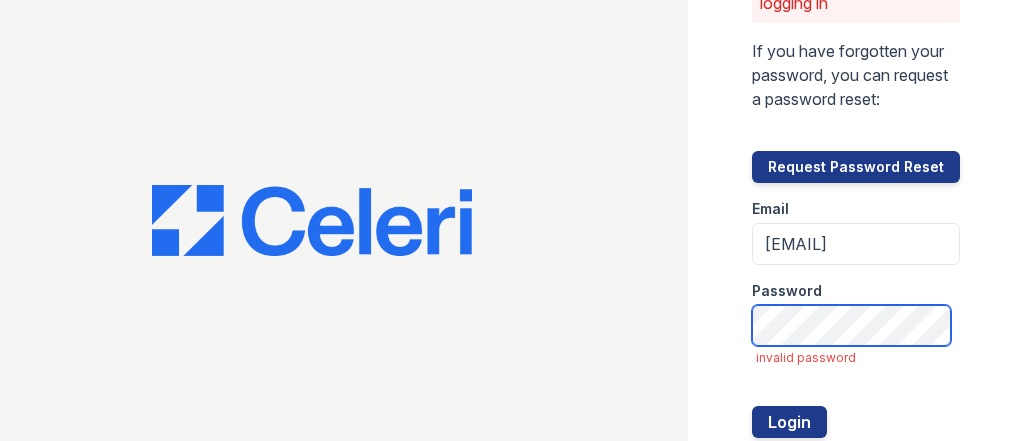 click on "Login" at bounding box center (789, 422) 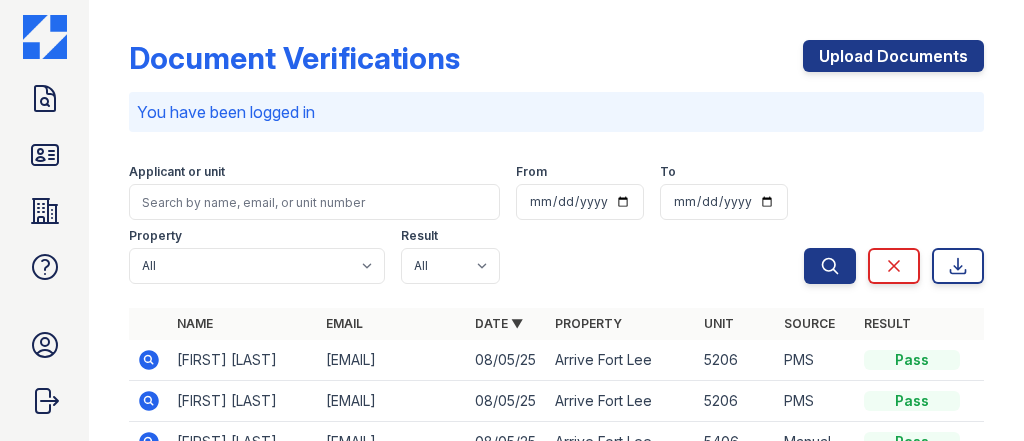 scroll, scrollTop: 0, scrollLeft: 0, axis: both 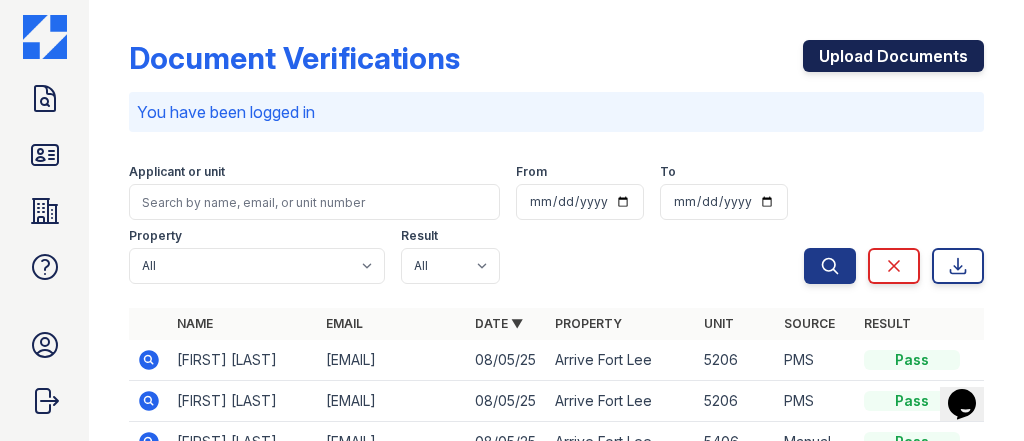click on "Upload Documents" at bounding box center [893, 56] 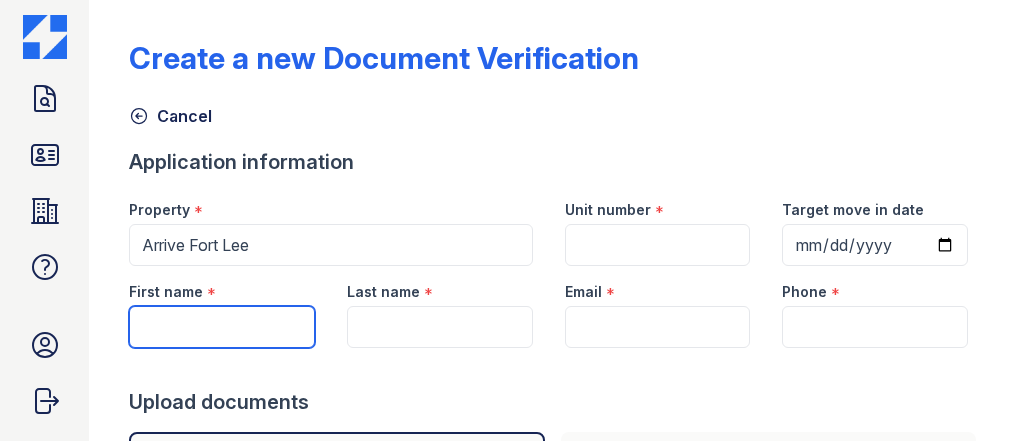 click on "First name" at bounding box center [222, 327] 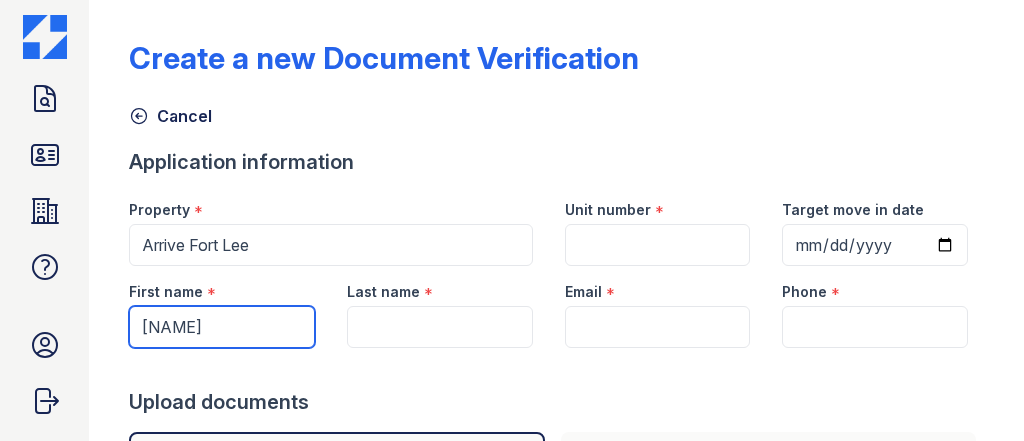 type on "[FIRST]" 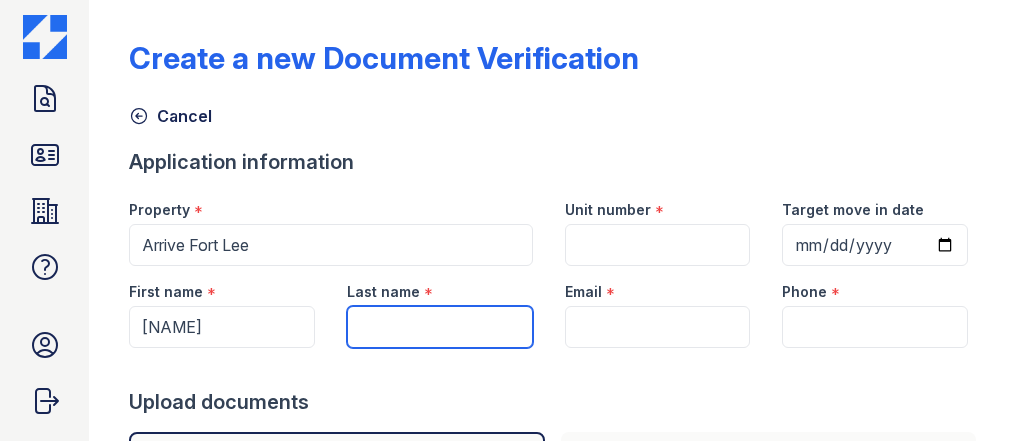 click on "Last name" at bounding box center [440, 327] 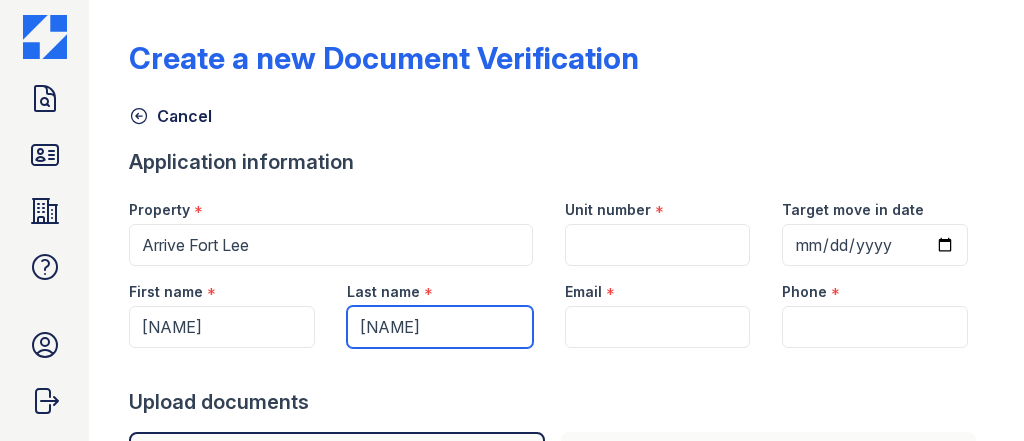 type on "k" 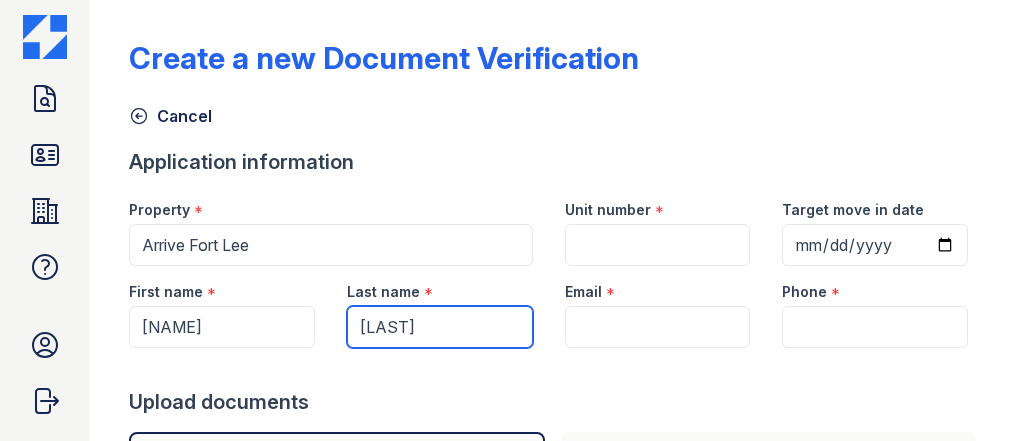 type on "Katz" 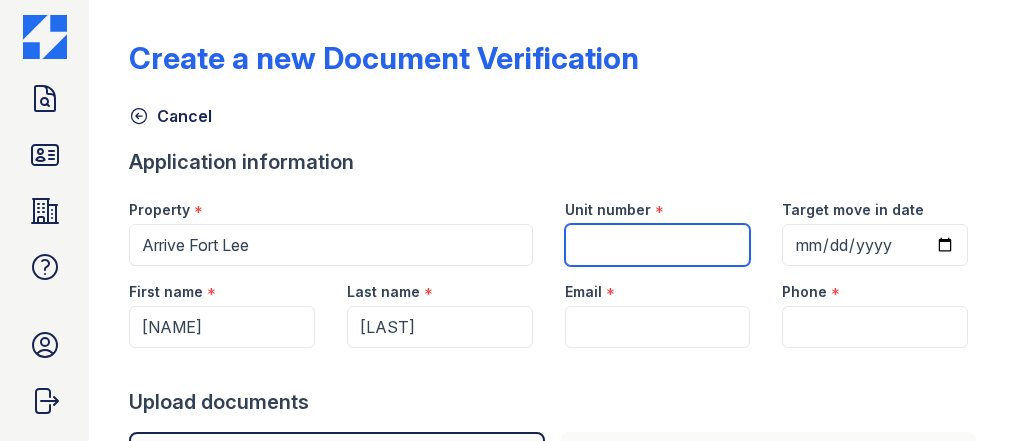 click on "Unit number" at bounding box center [658, 245] 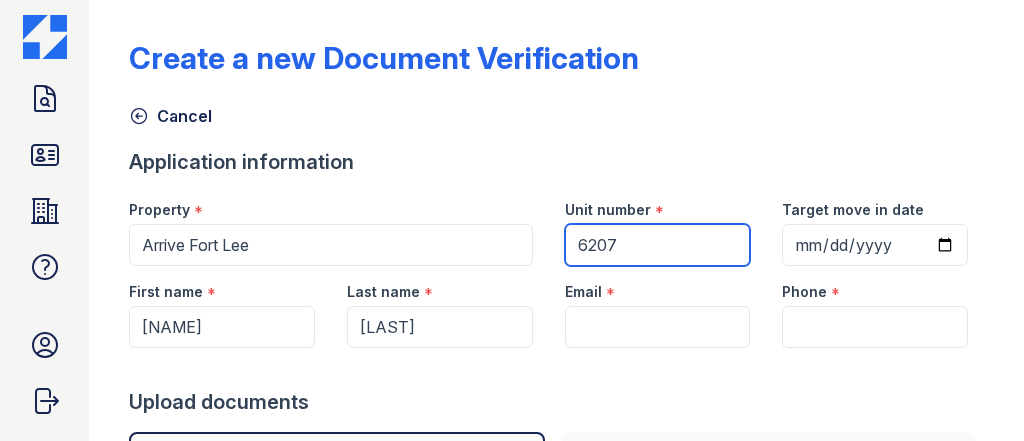 type on "6207" 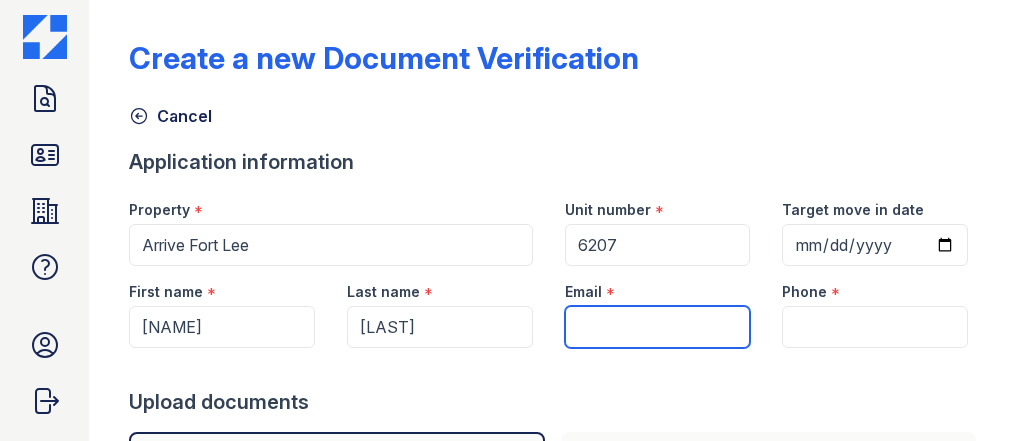 drag, startPoint x: 616, startPoint y: 320, endPoint x: 561, endPoint y: 178, distance: 152.27934 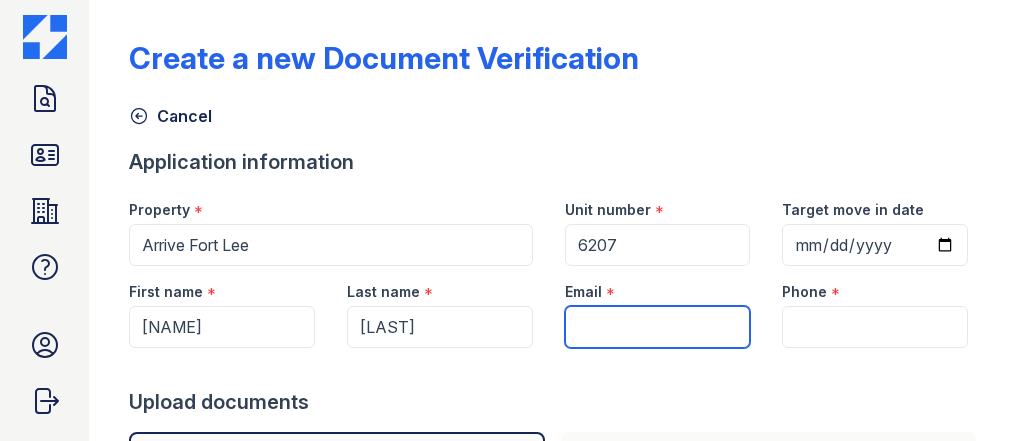 paste on "rckatz12@gmail.com" 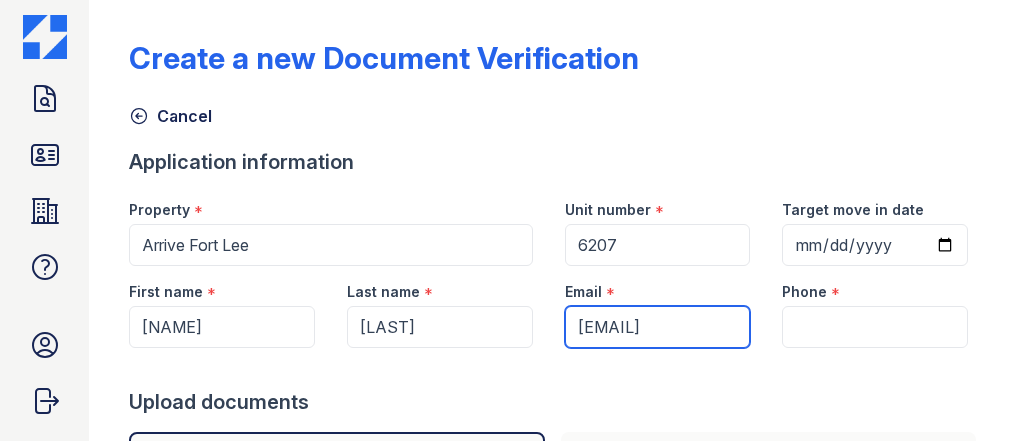 type on "rckatz12@gmail.com" 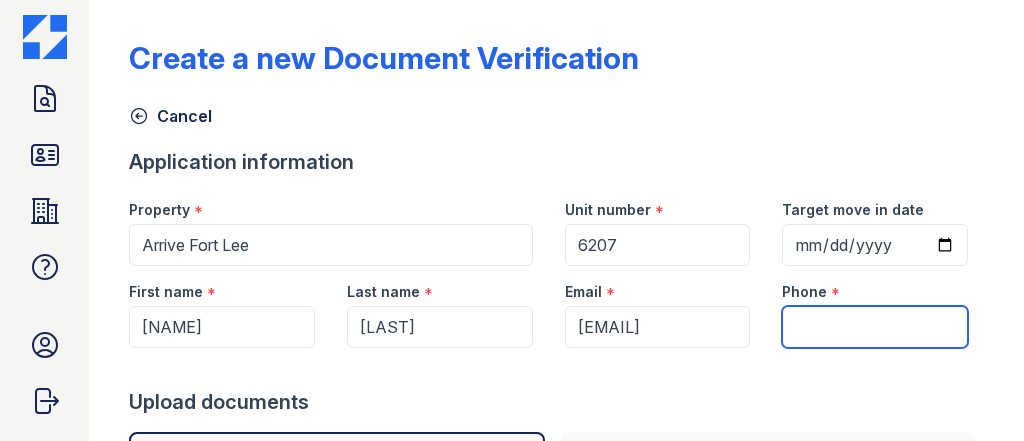 click on "Phone" at bounding box center [875, 327] 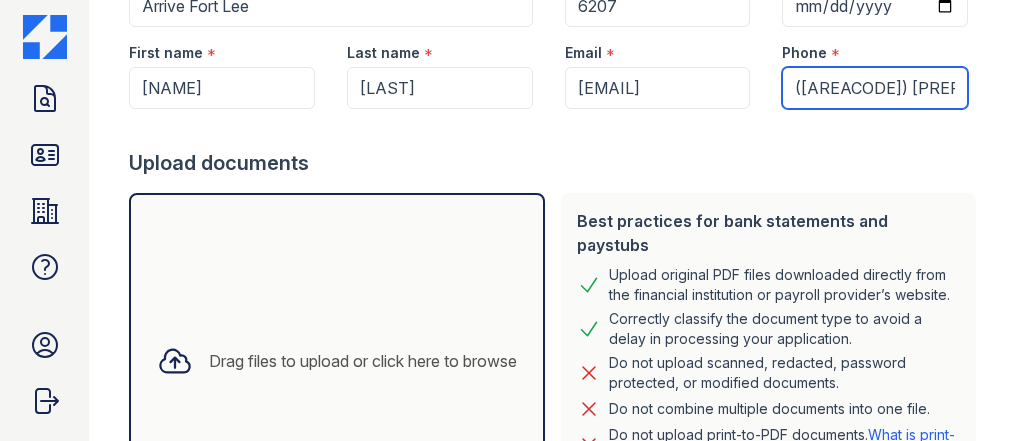 scroll, scrollTop: 240, scrollLeft: 0, axis: vertical 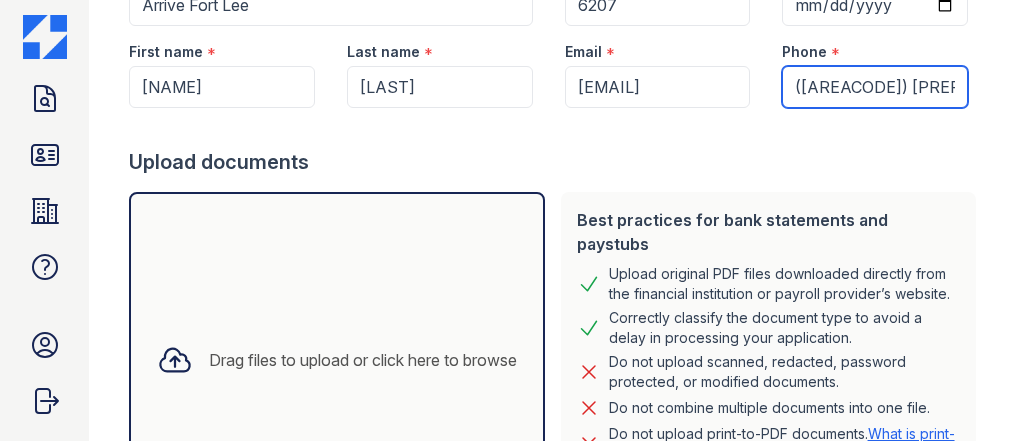 type on "(862) 432-0436" 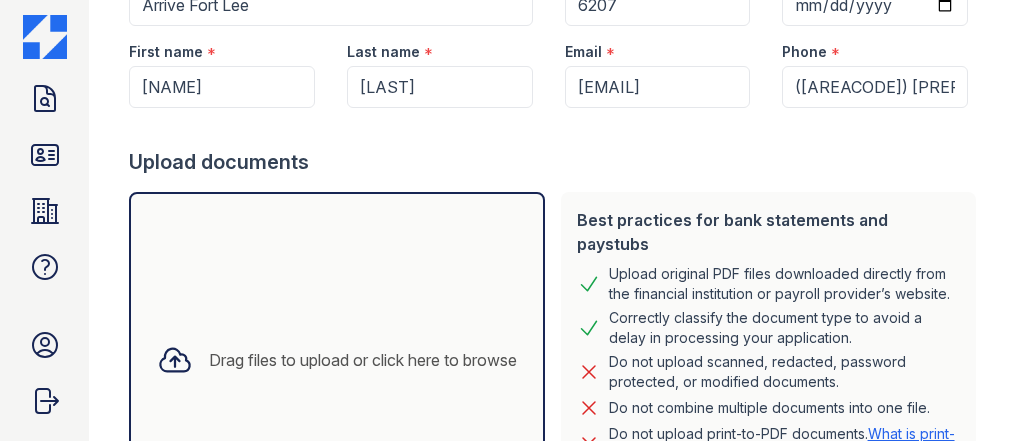 click on "Drag files to upload or click here to browse" at bounding box center [337, 360] 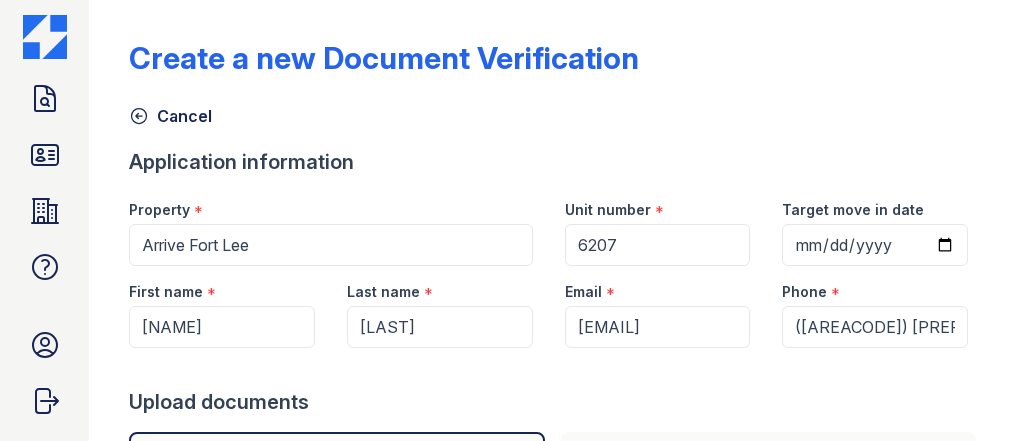 scroll, scrollTop: 240, scrollLeft: 0, axis: vertical 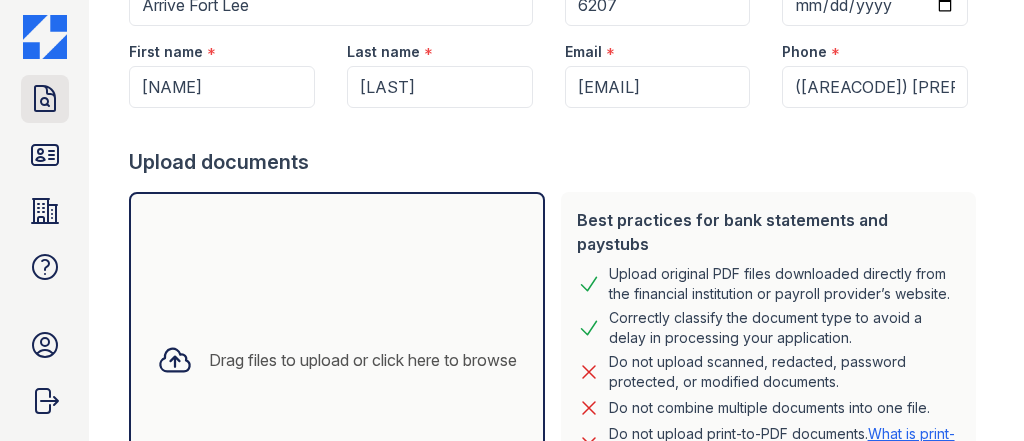 click on "Doc Verifications" at bounding box center (45, 99) 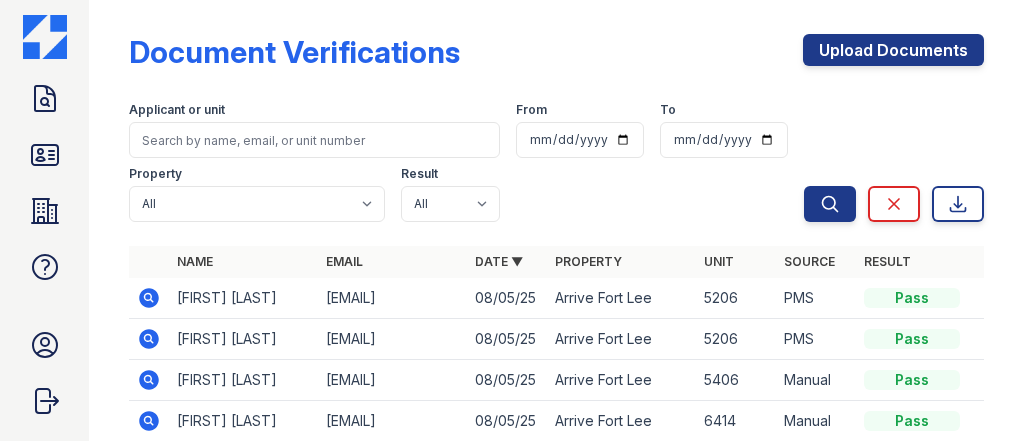scroll, scrollTop: 0, scrollLeft: 0, axis: both 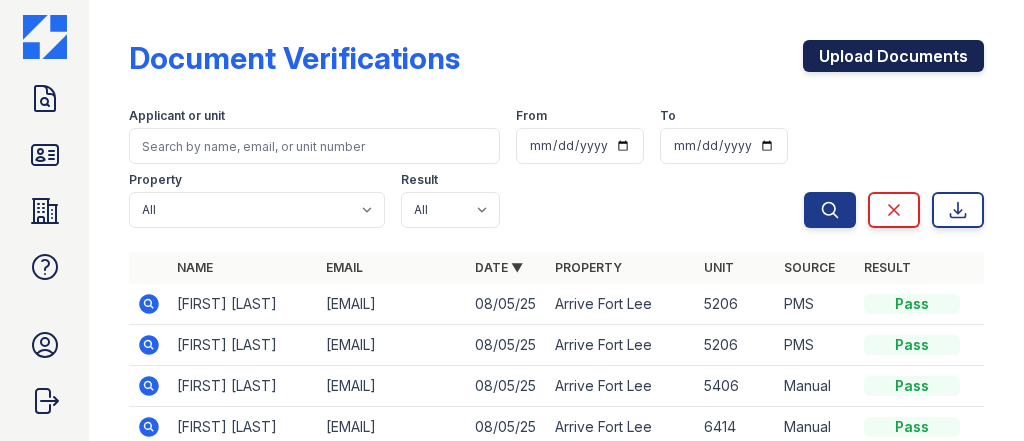 click on "Upload Documents" at bounding box center (893, 56) 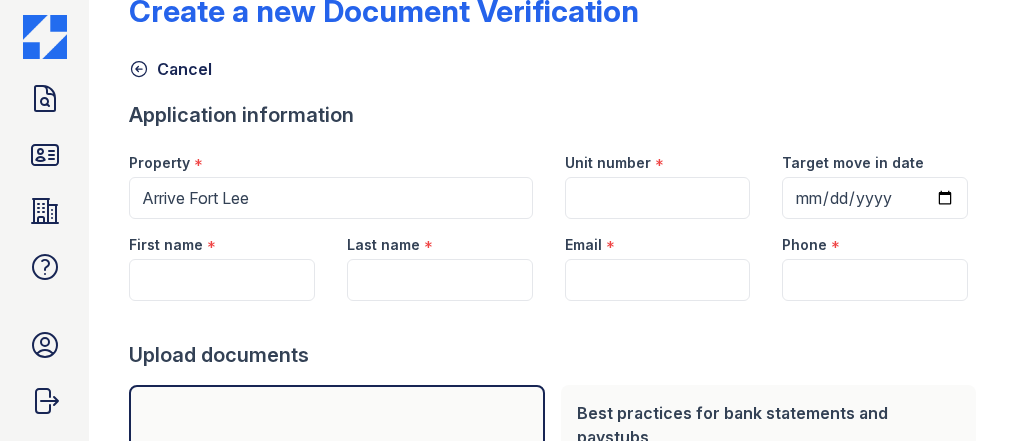 scroll, scrollTop: 80, scrollLeft: 0, axis: vertical 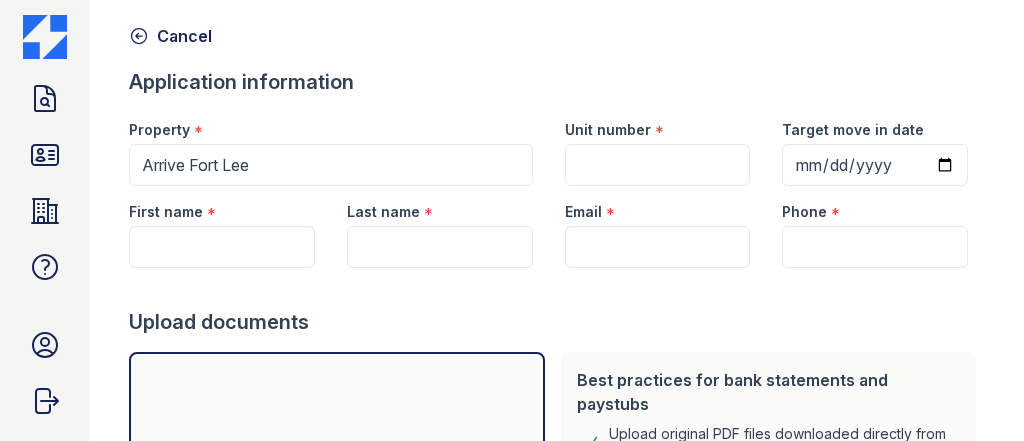 click at bounding box center [556, 288] 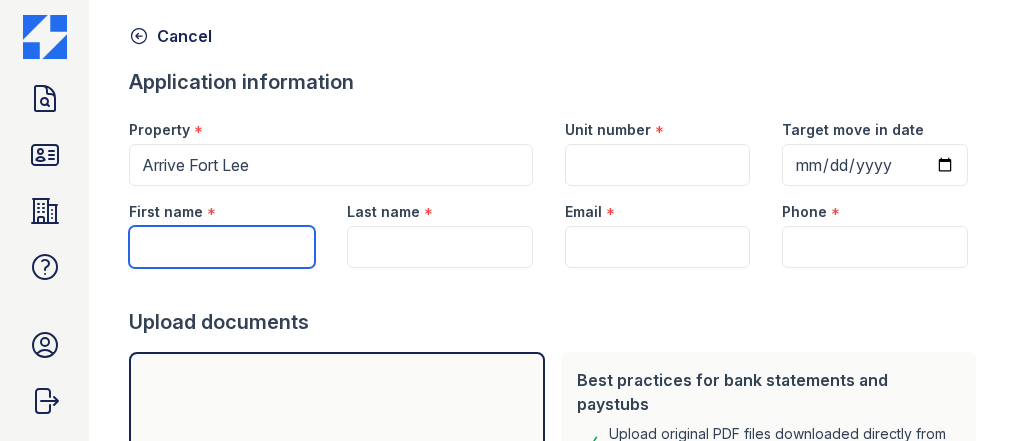 drag, startPoint x: 203, startPoint y: 254, endPoint x: 212, endPoint y: 246, distance: 12.0415945 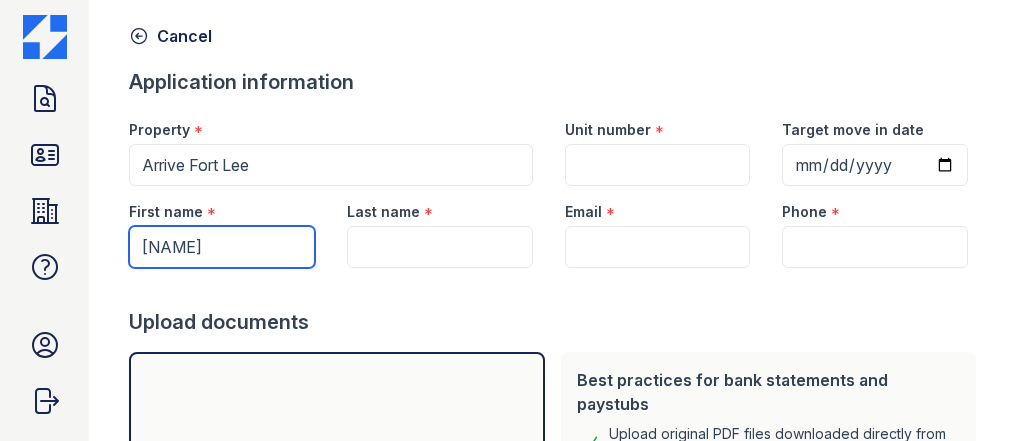 type on "[FIRST]" 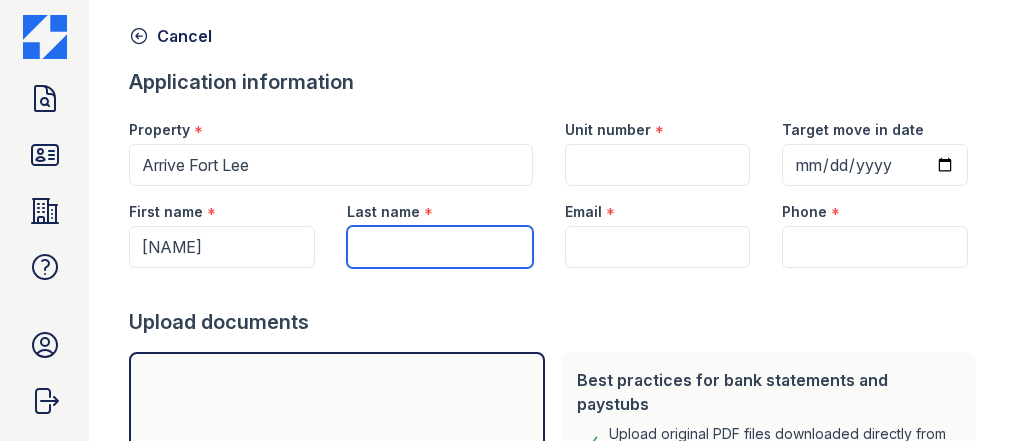 click on "Last name" at bounding box center [440, 247] 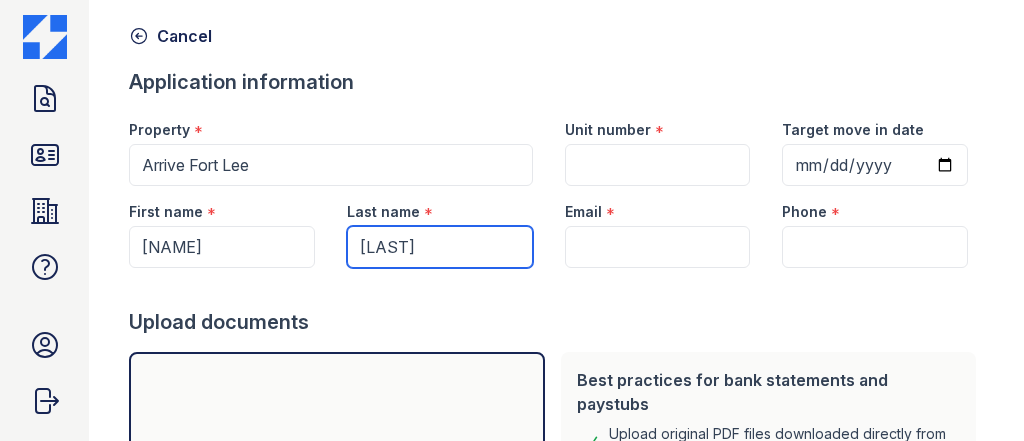 type on "[LAST]" 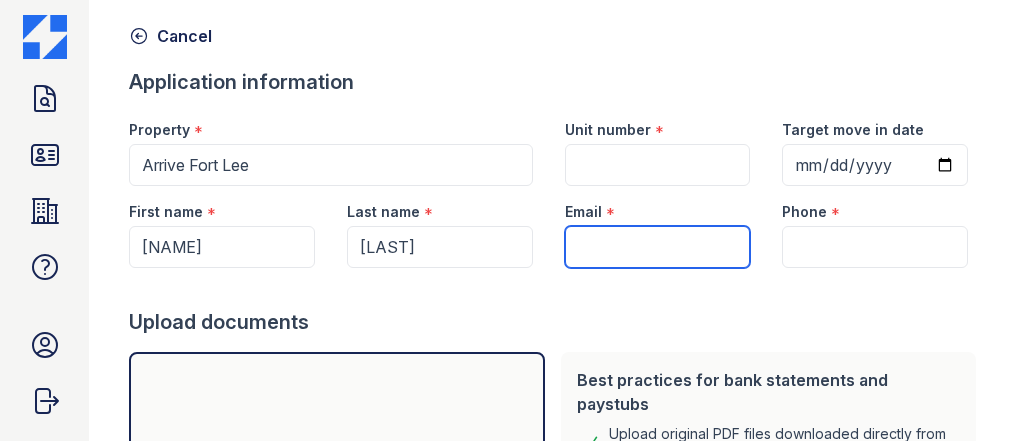 click on "Email" at bounding box center (658, 247) 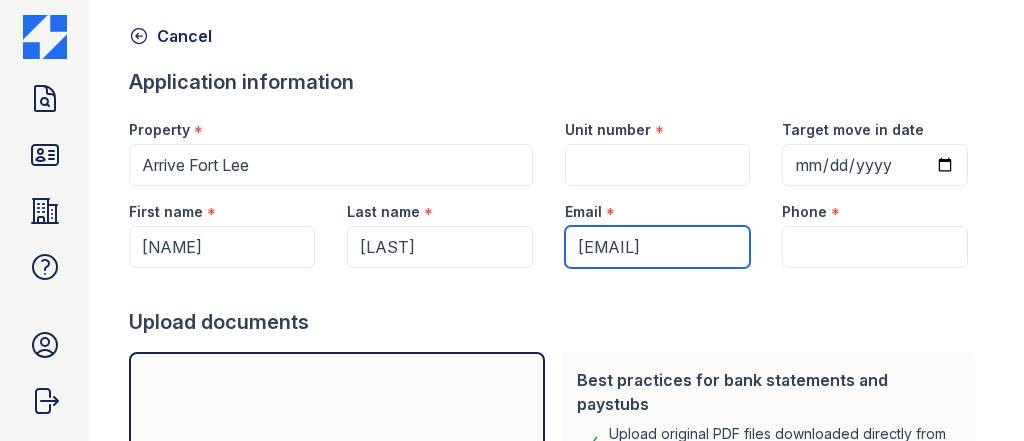 type on "[EMAIL]" 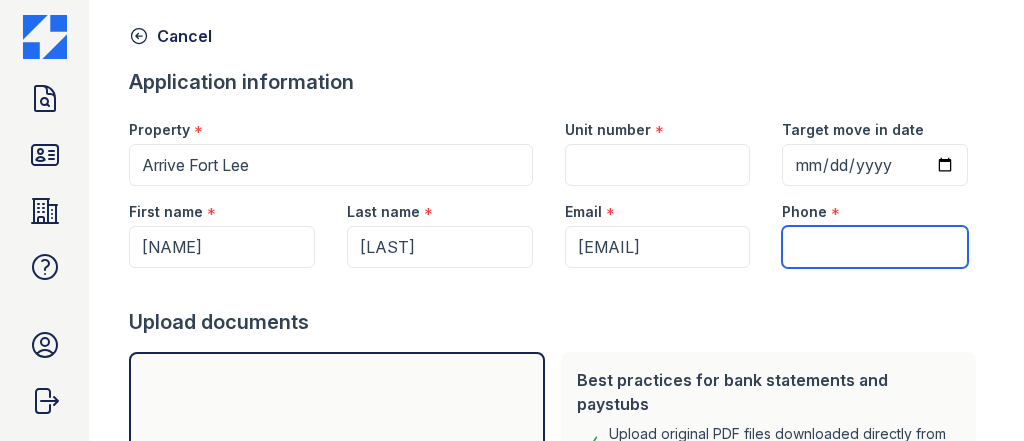 drag, startPoint x: 799, startPoint y: 241, endPoint x: 788, endPoint y: 229, distance: 16.27882 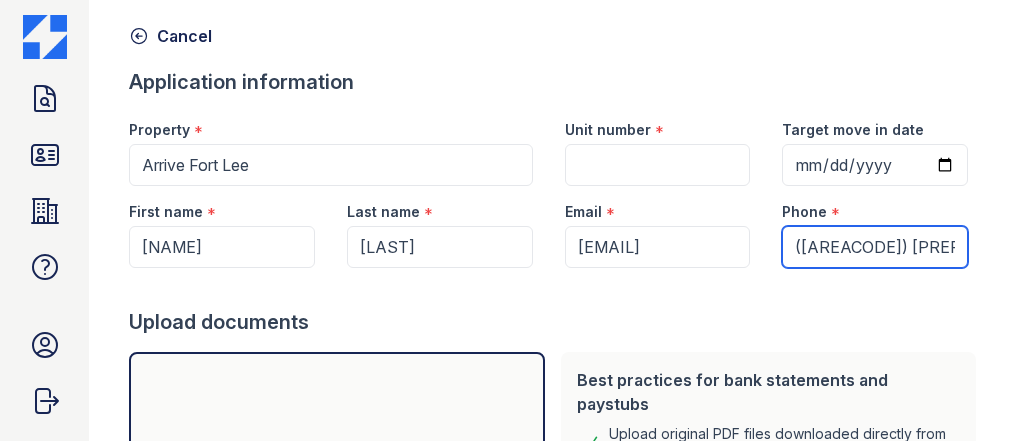 type on "[PHONE]" 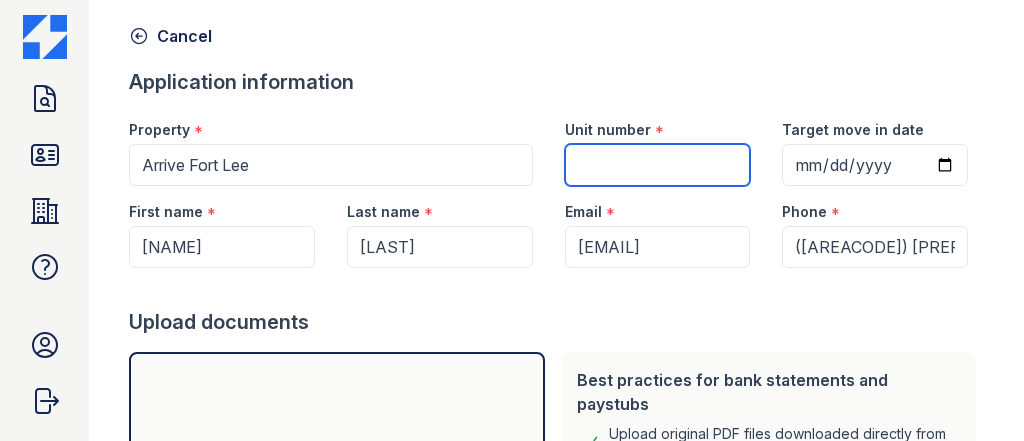 click on "Unit number" at bounding box center (658, 165) 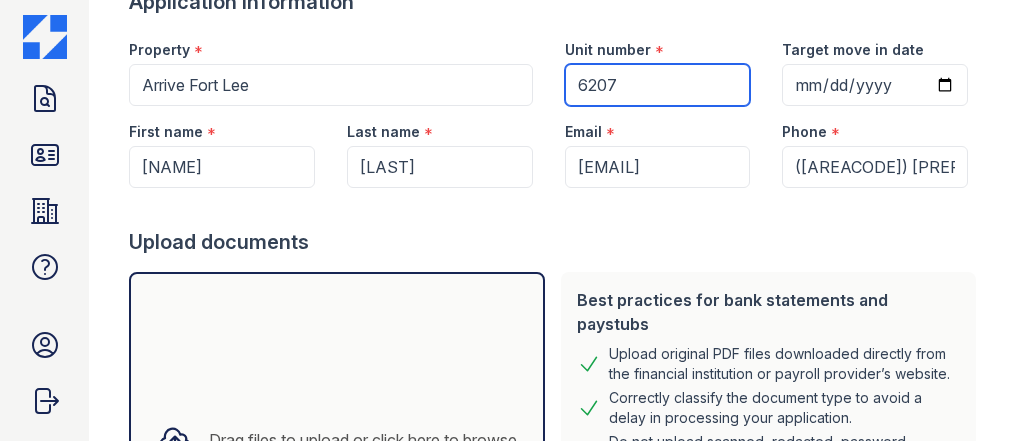 scroll, scrollTop: 320, scrollLeft: 0, axis: vertical 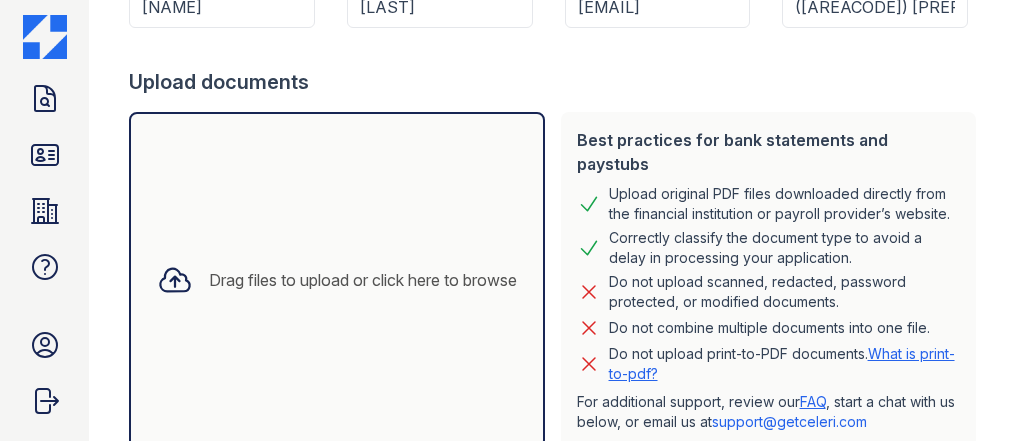 type on "6207" 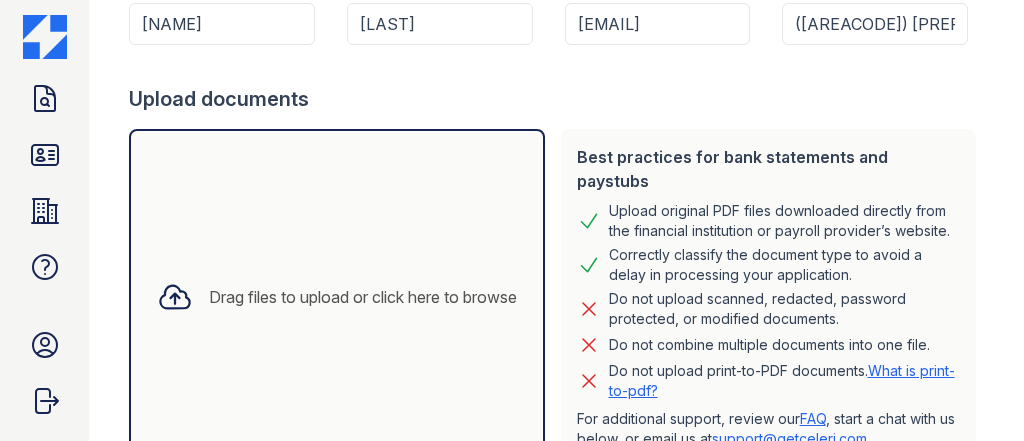 scroll, scrollTop: 429, scrollLeft: 0, axis: vertical 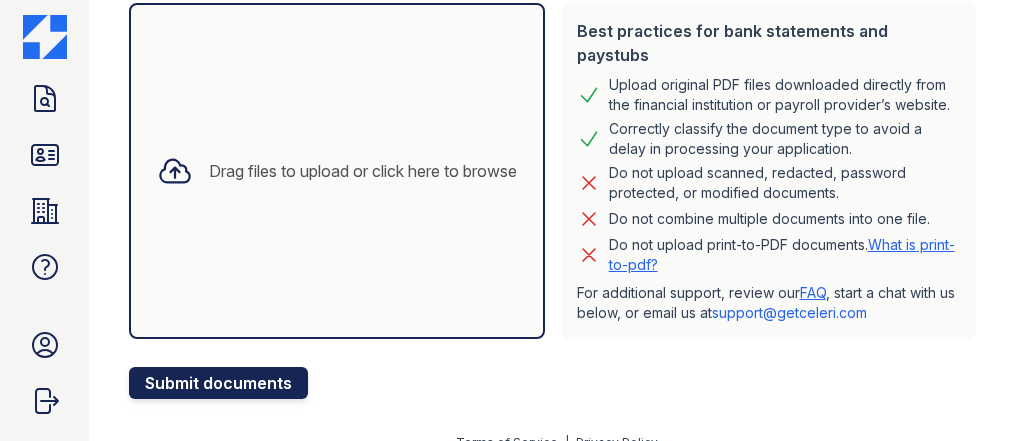 click on "Submit documents" at bounding box center (218, 383) 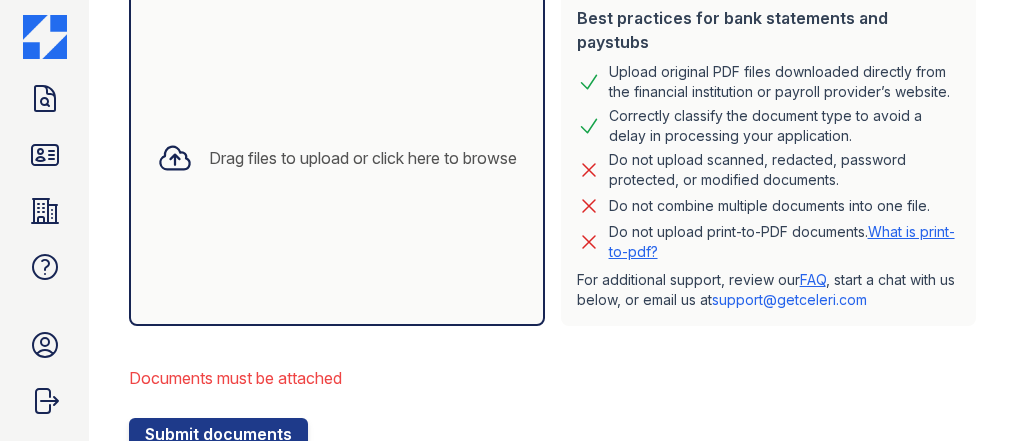 scroll, scrollTop: 549, scrollLeft: 0, axis: vertical 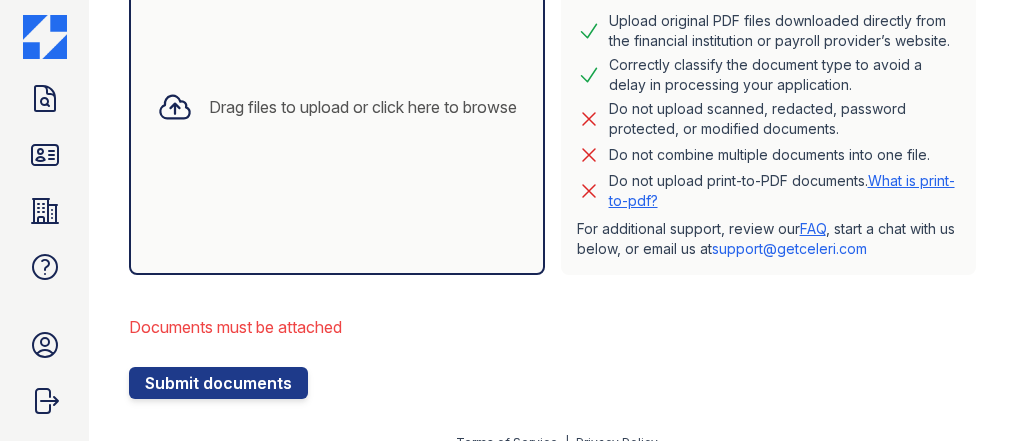 click on "Drag files to upload or click here to browse" at bounding box center [337, 107] 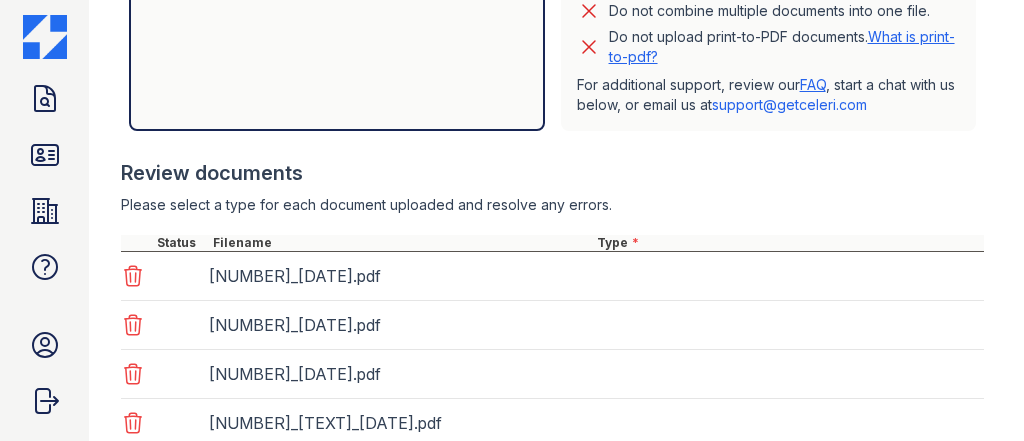 scroll, scrollTop: 789, scrollLeft: 0, axis: vertical 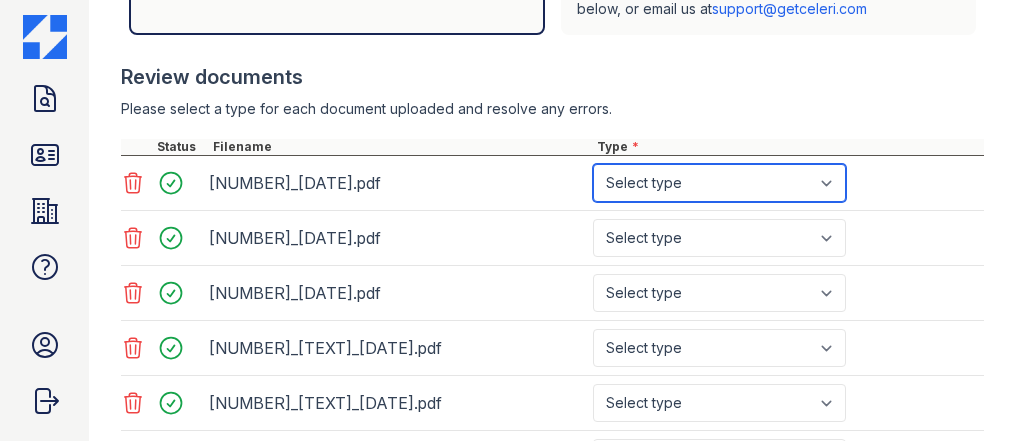 click on "Select type
Paystub
Bank Statement
Offer Letter
Tax Documents
Benefit Award Letter
Investment Account Statement
Other" at bounding box center [719, 183] 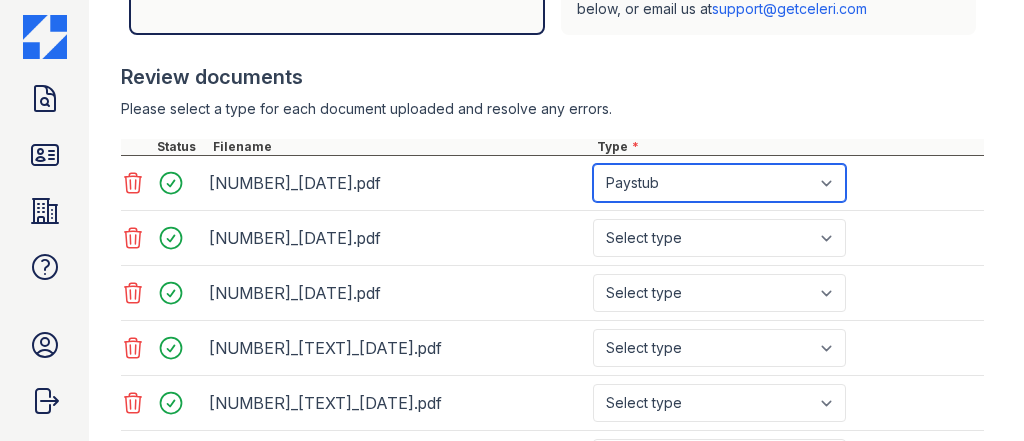 click on "Select type
Paystub
Bank Statement
Offer Letter
Tax Documents
Benefit Award Letter
Investment Account Statement
Other" at bounding box center (719, 183) 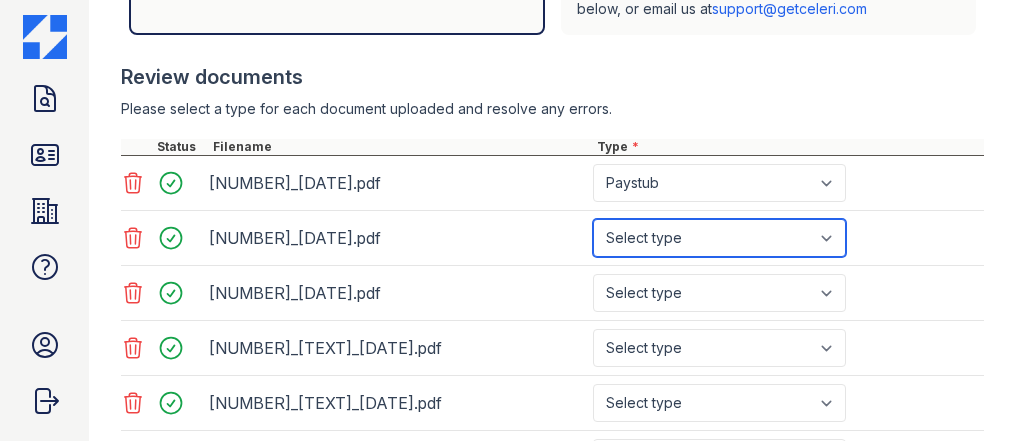 click on "Select type
Paystub
Bank Statement
Offer Letter
Tax Documents
Benefit Award Letter
Investment Account Statement
Other" at bounding box center (719, 238) 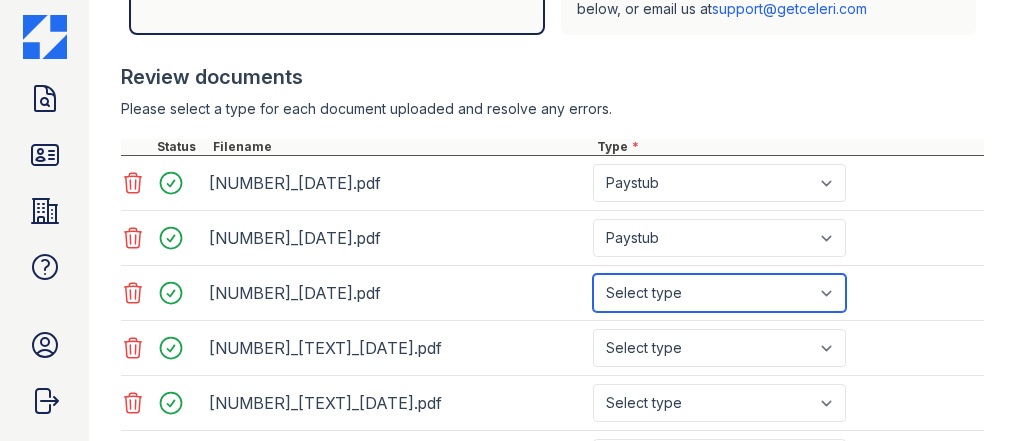 click on "Select type
Paystub
Bank Statement
Offer Letter
Tax Documents
Benefit Award Letter
Investment Account Statement
Other" at bounding box center (719, 293) 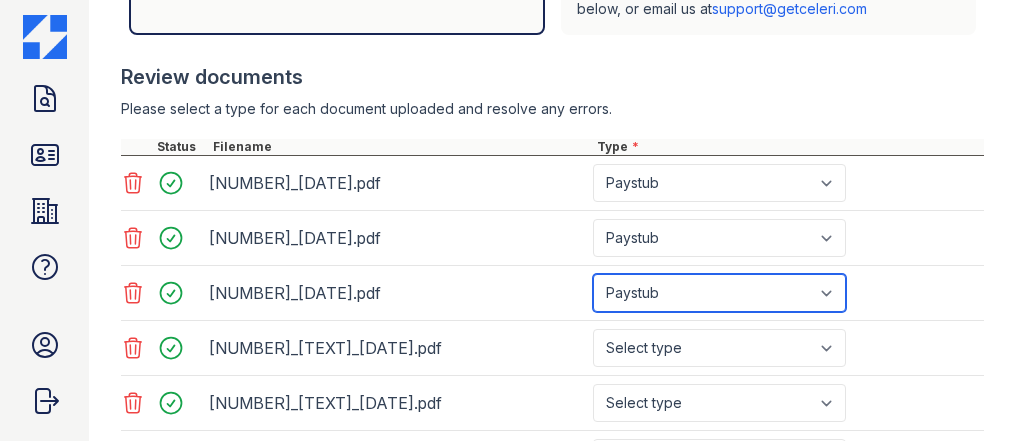 click on "Select type
Paystub
Bank Statement
Offer Letter
Tax Documents
Benefit Award Letter
Investment Account Statement
Other" at bounding box center [719, 293] 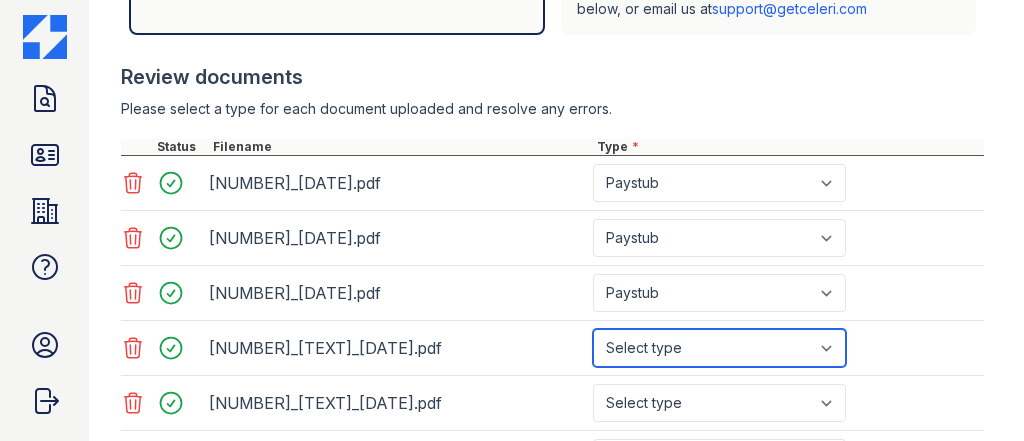 click on "Select type
Paystub
Bank Statement
Offer Letter
Tax Documents
Benefit Award Letter
Investment Account Statement
Other" at bounding box center (719, 348) 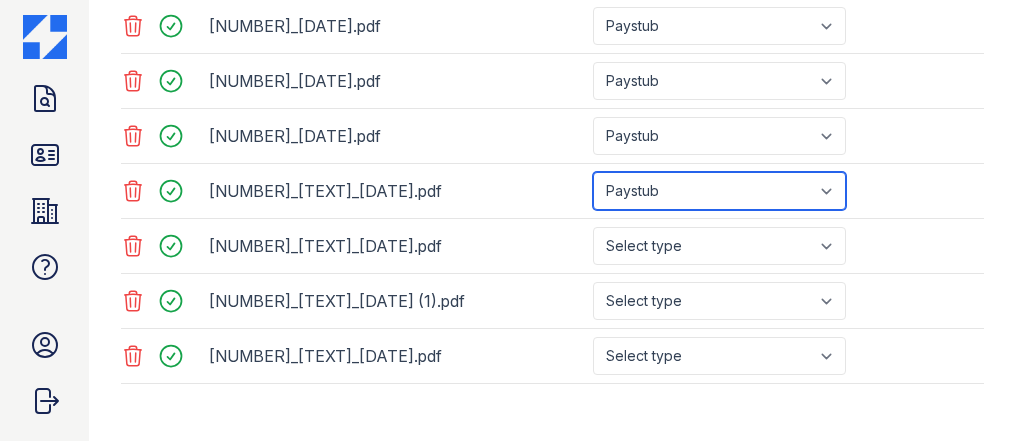 scroll, scrollTop: 949, scrollLeft: 0, axis: vertical 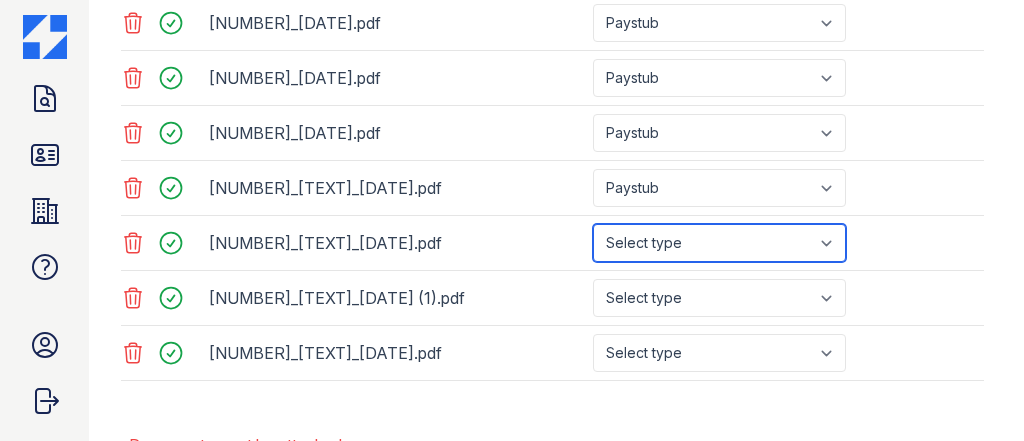 click on "Select type
Paystub
Bank Statement
Offer Letter
Tax Documents
Benefit Award Letter
Investment Account Statement
Other" at bounding box center [719, 243] 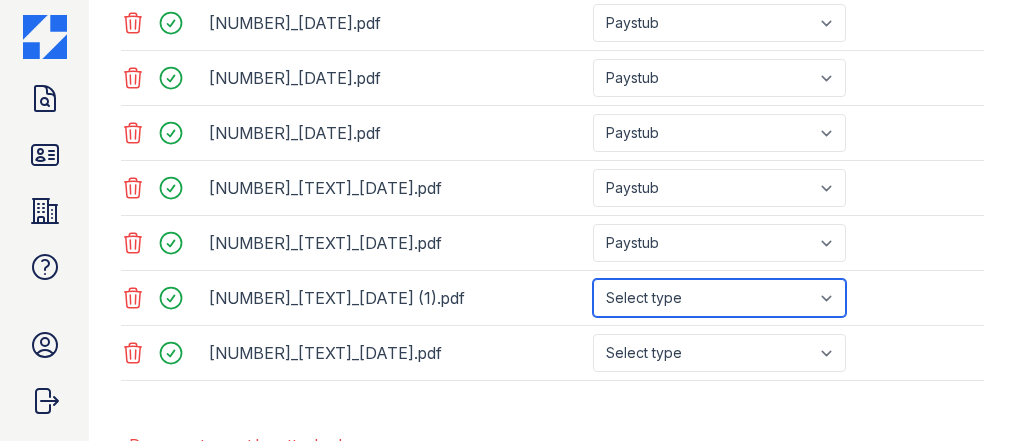 click on "Select type
Paystub
Bank Statement
Offer Letter
Tax Documents
Benefit Award Letter
Investment Account Statement
Other" at bounding box center (719, 298) 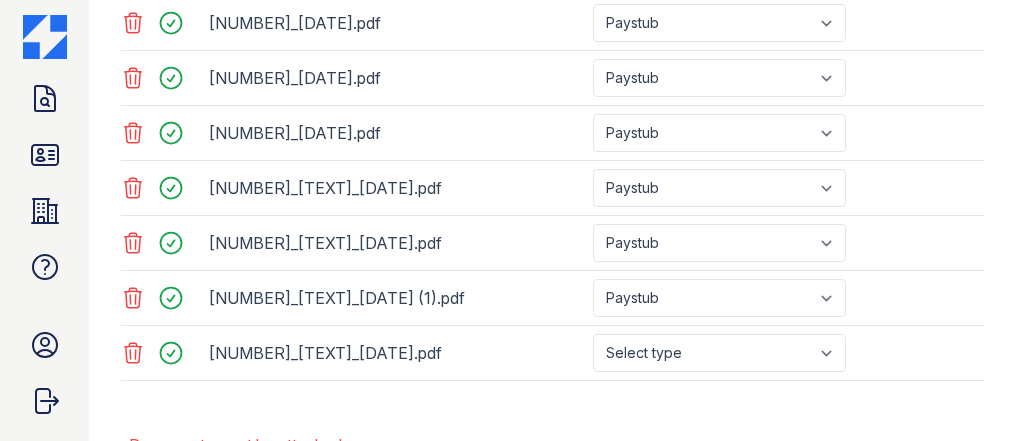 click on "100012040_proof_of_income_20250727034116.pdf
Select type
Paystub
Bank Statement
Offer Letter
Tax Documents
Benefit Award Letter
Investment Account Statement
Other" at bounding box center [552, 353] 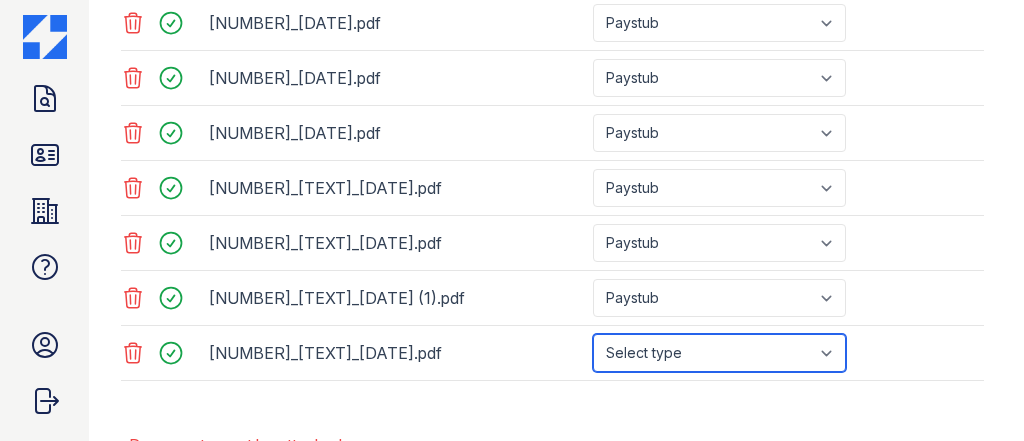 drag, startPoint x: 653, startPoint y: 331, endPoint x: 653, endPoint y: 318, distance: 13 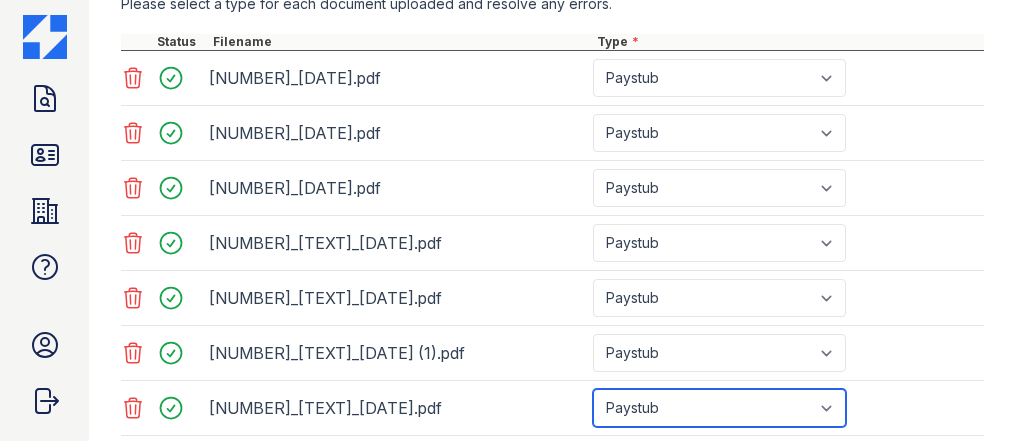 scroll, scrollTop: 869, scrollLeft: 0, axis: vertical 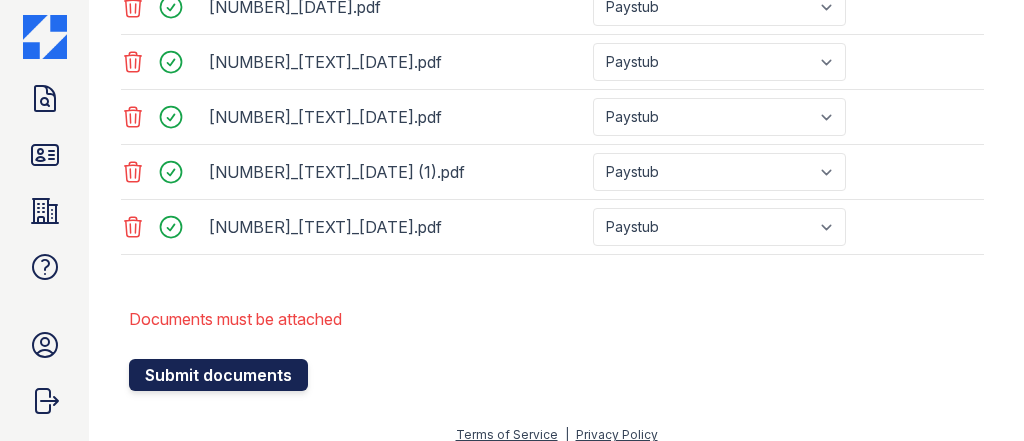 click on "Submit documents" at bounding box center (218, 375) 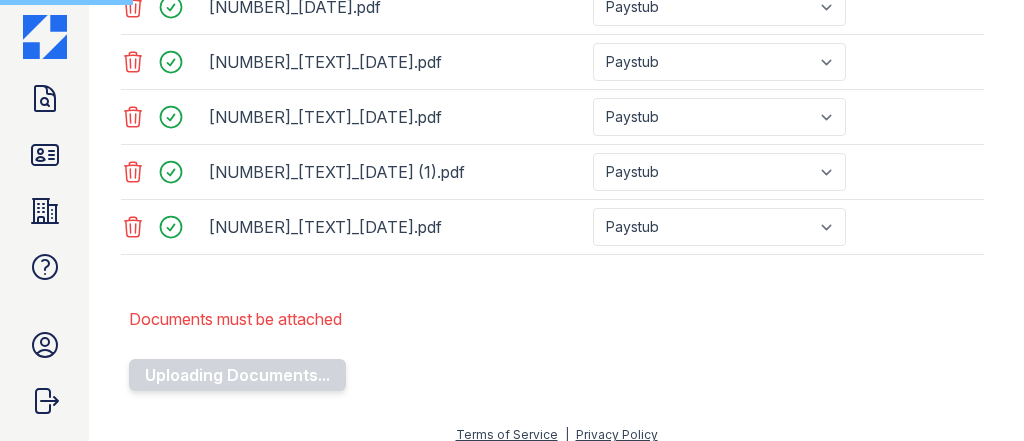 scroll, scrollTop: 995, scrollLeft: 0, axis: vertical 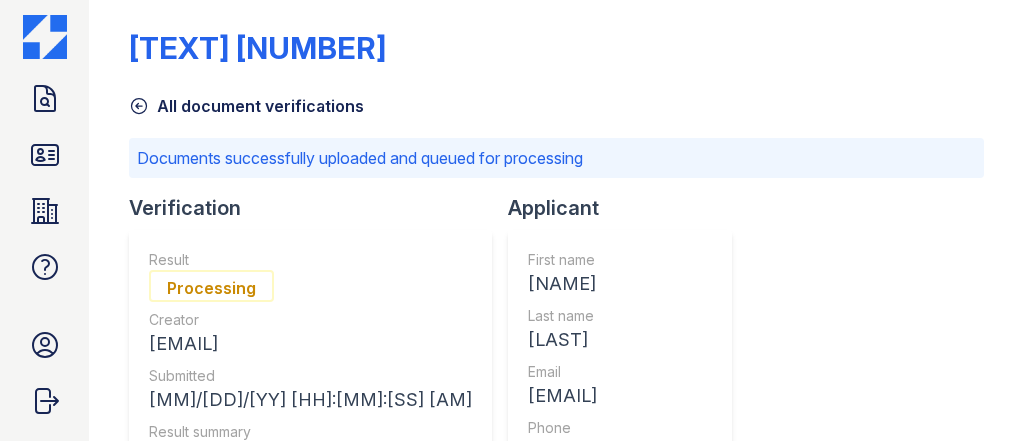 click 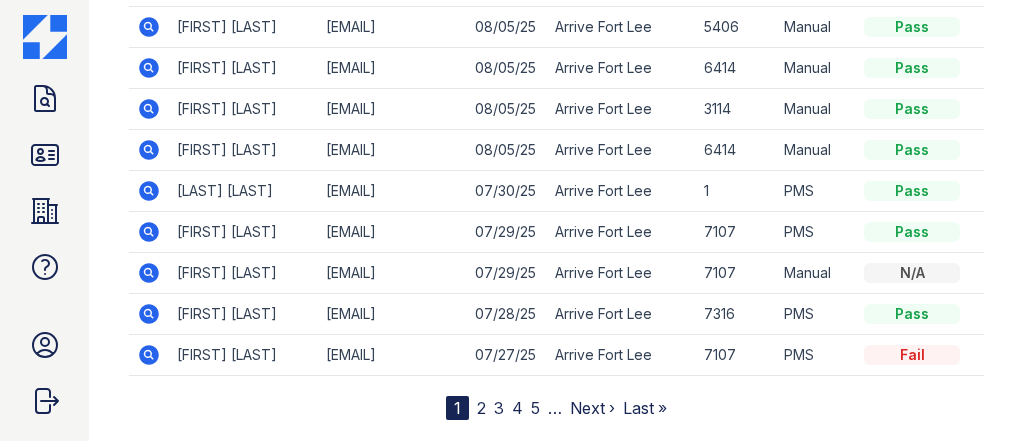 scroll, scrollTop: 0, scrollLeft: 0, axis: both 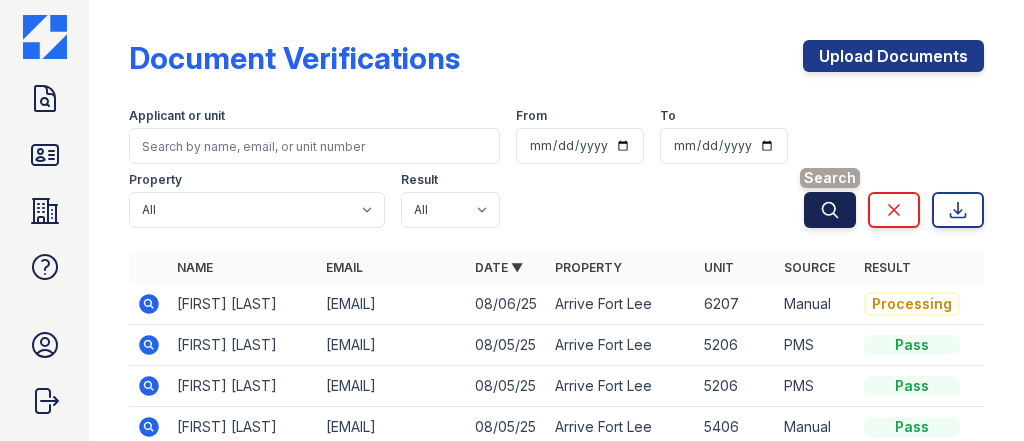 click on "Search" at bounding box center [830, 210] 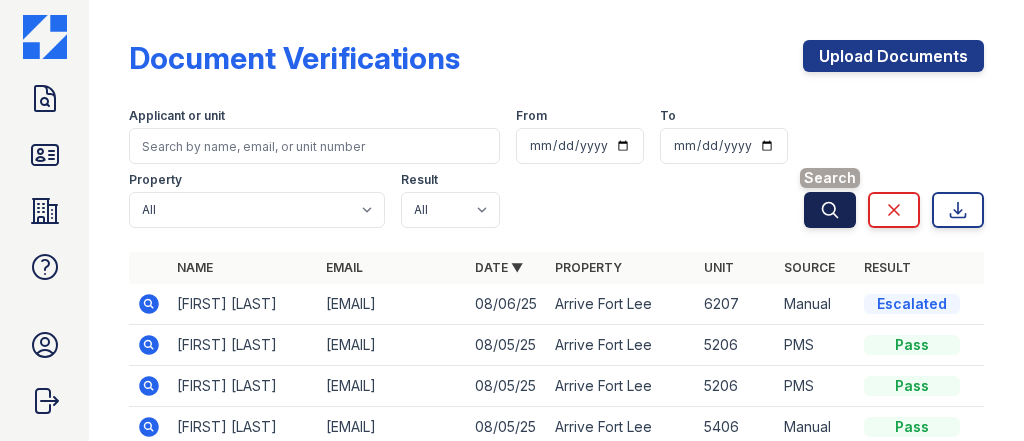 click 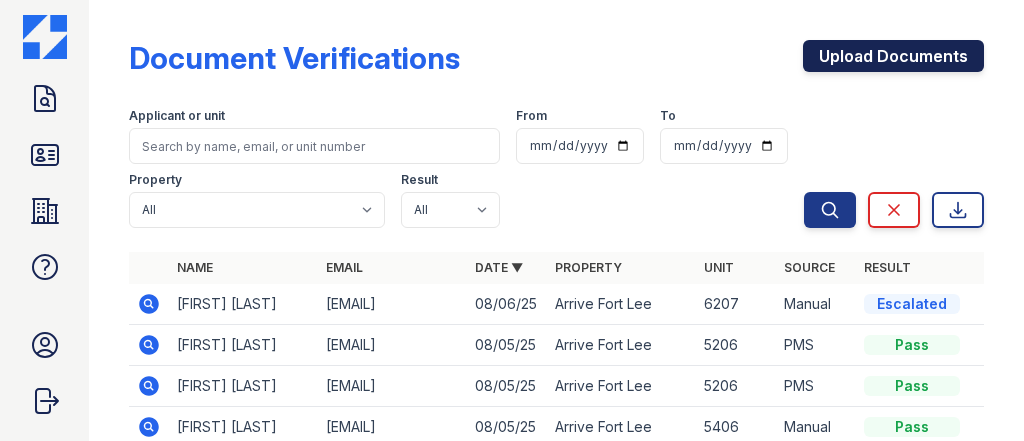 click on "Upload Documents" at bounding box center (893, 56) 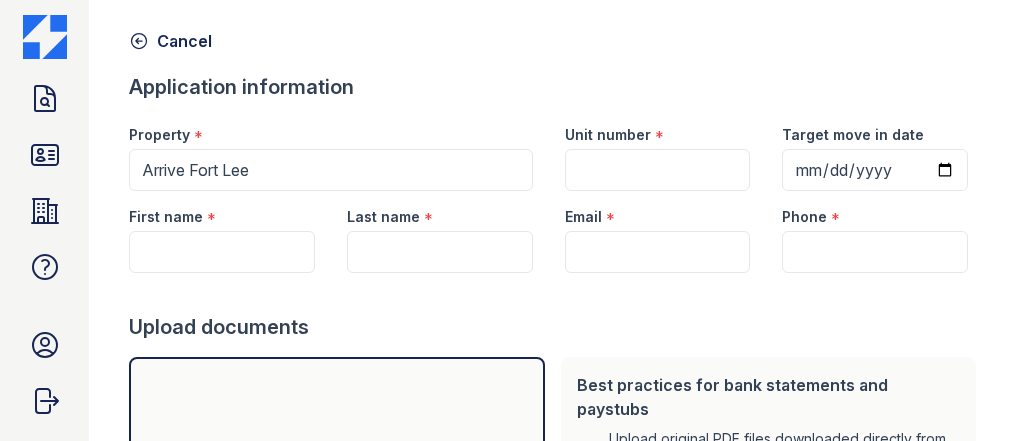 scroll, scrollTop: 160, scrollLeft: 0, axis: vertical 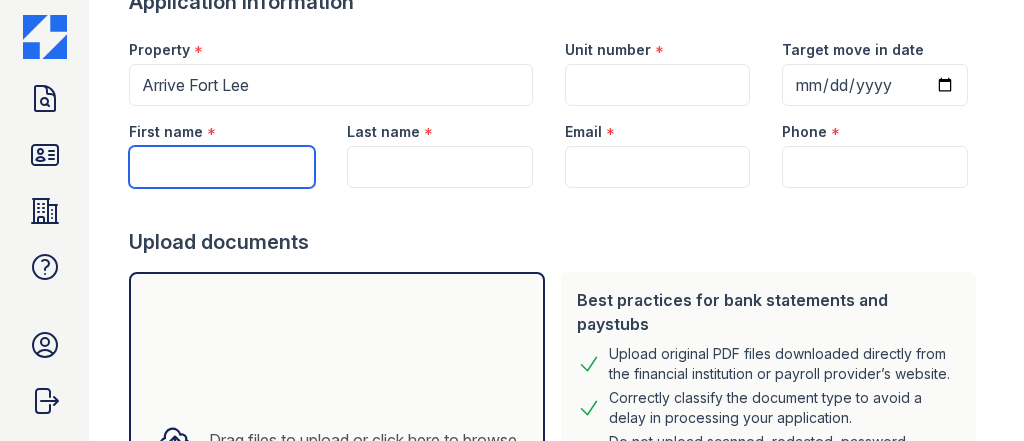 click on "First name" at bounding box center [222, 167] 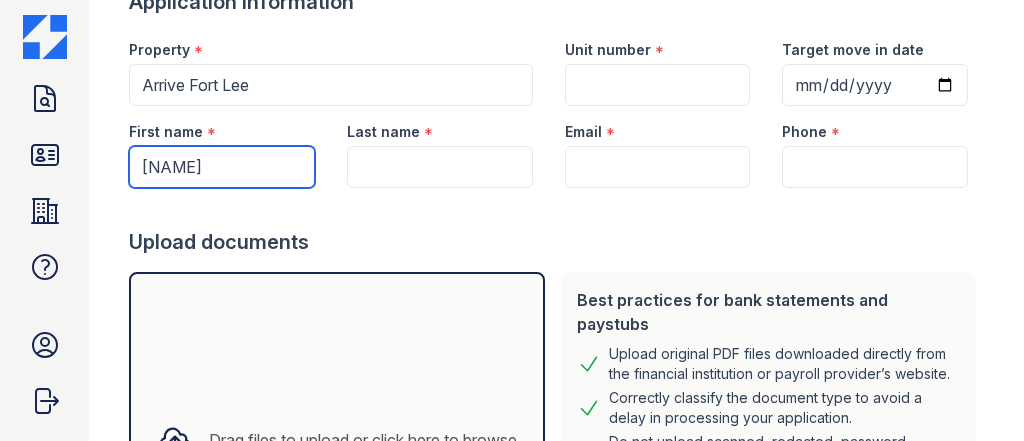 type on "[FIRST]" 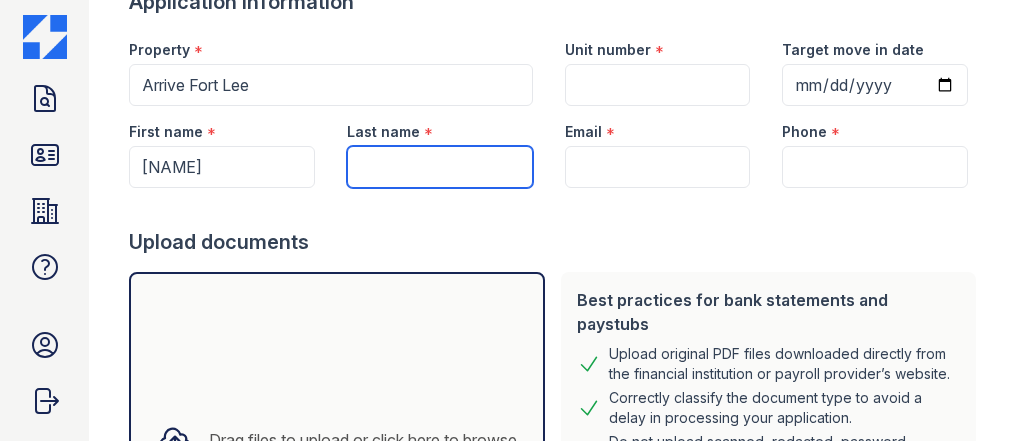 click on "Last name" at bounding box center [440, 167] 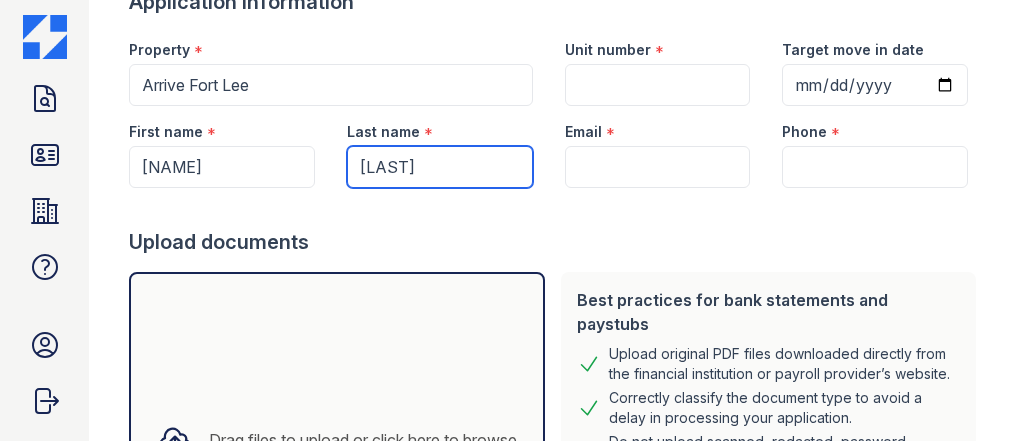 type on "[LAST]" 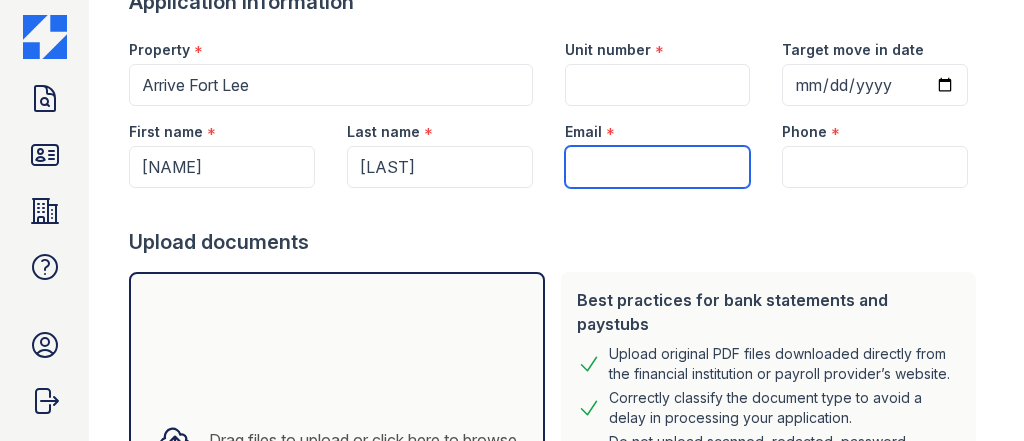 click on "Email" at bounding box center [658, 167] 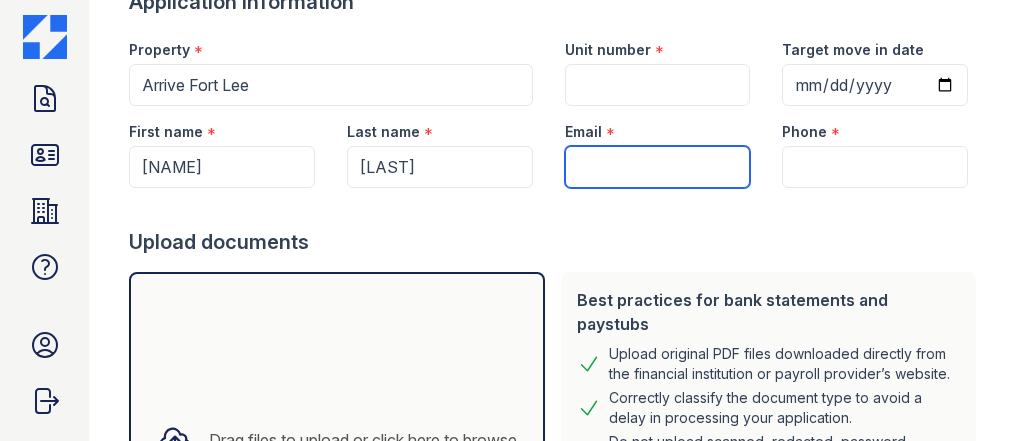 paste on "[EMAIL]" 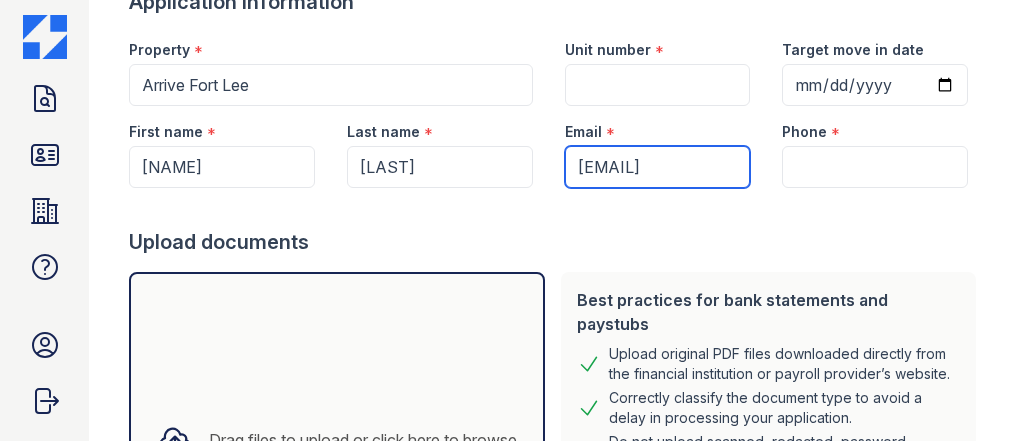 type on "[EMAIL]" 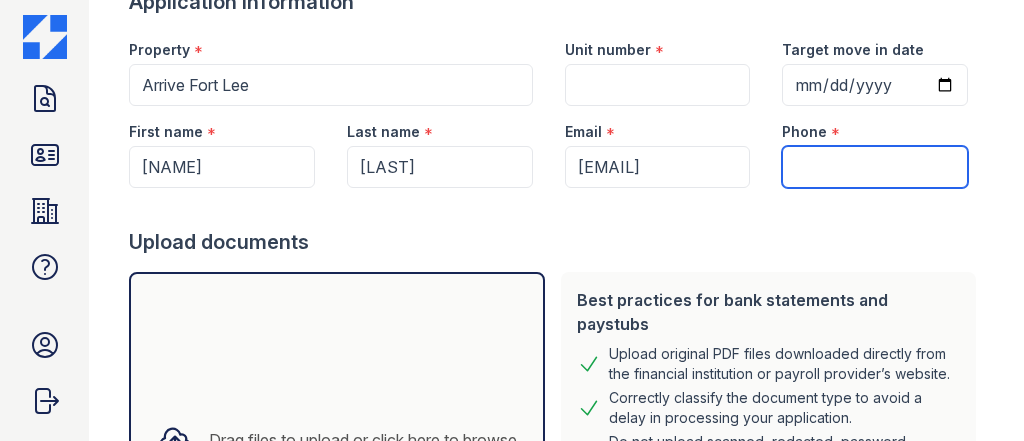 click on "Phone" at bounding box center [875, 167] 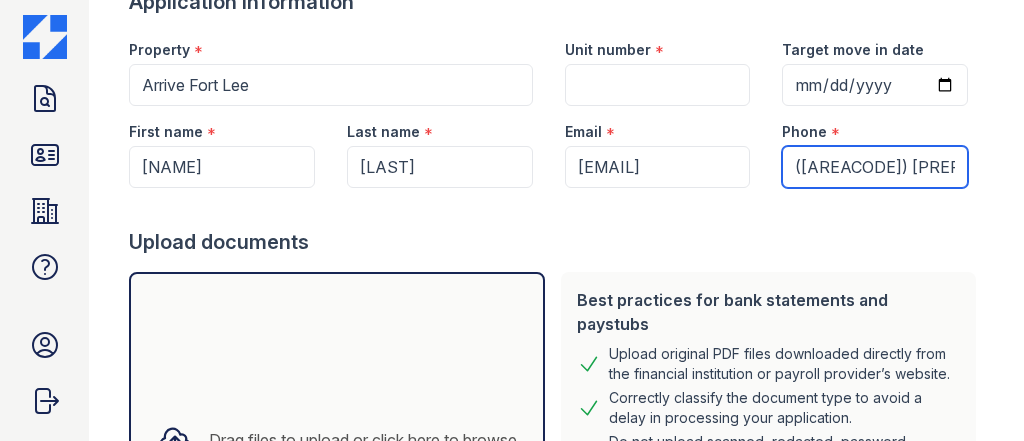 type on "(862) 432-0436" 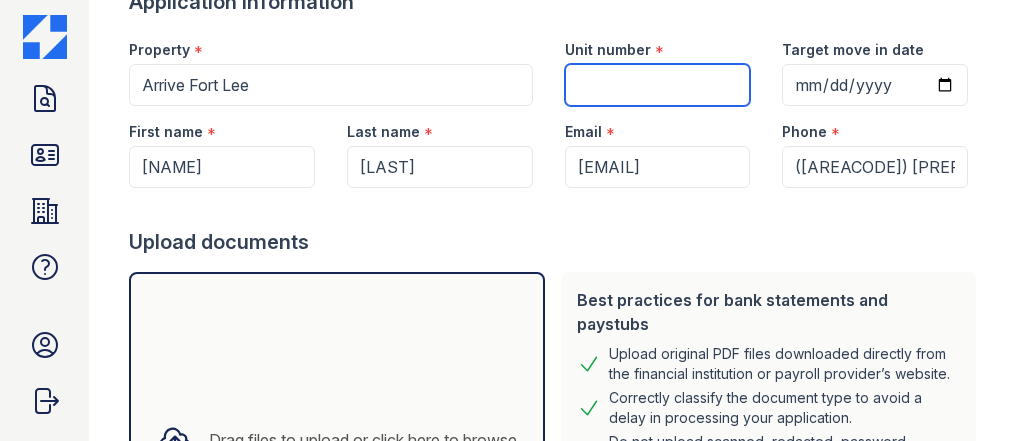 drag, startPoint x: 585, startPoint y: 86, endPoint x: 580, endPoint y: 73, distance: 13.928389 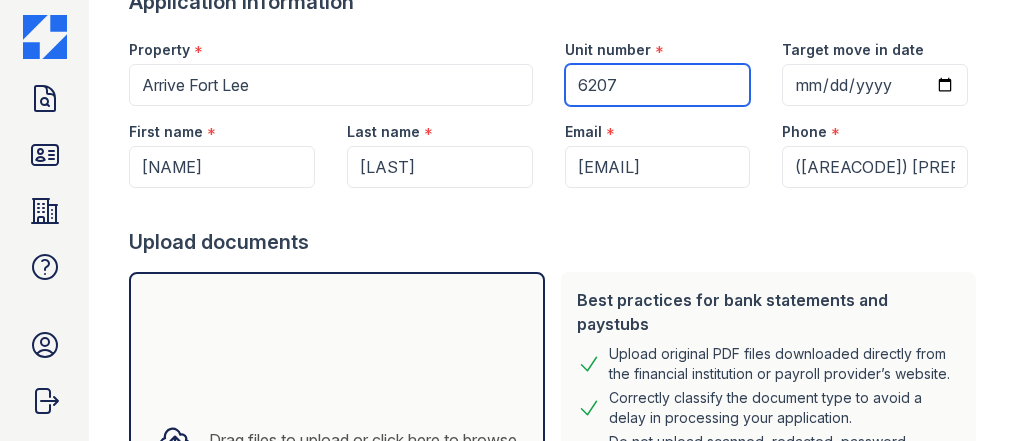 type on "6207" 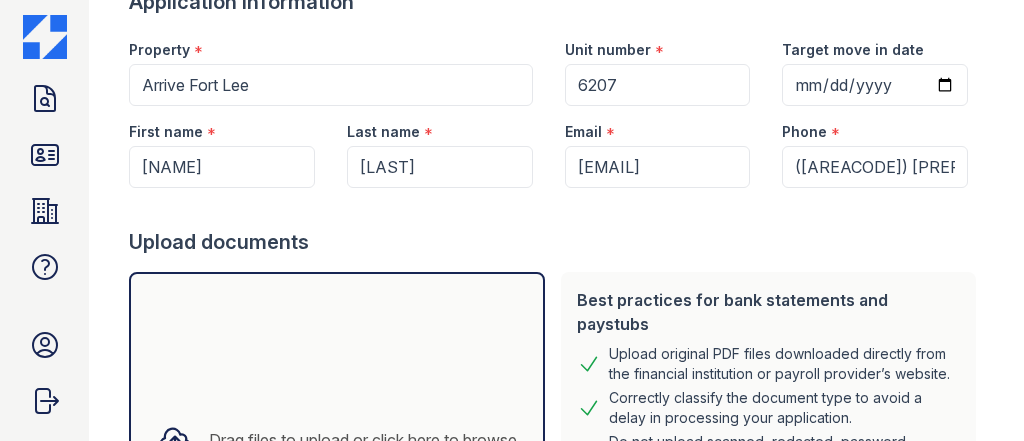 click on "Correctly classify the document type to avoid a delay in processing your application." at bounding box center [785, 408] 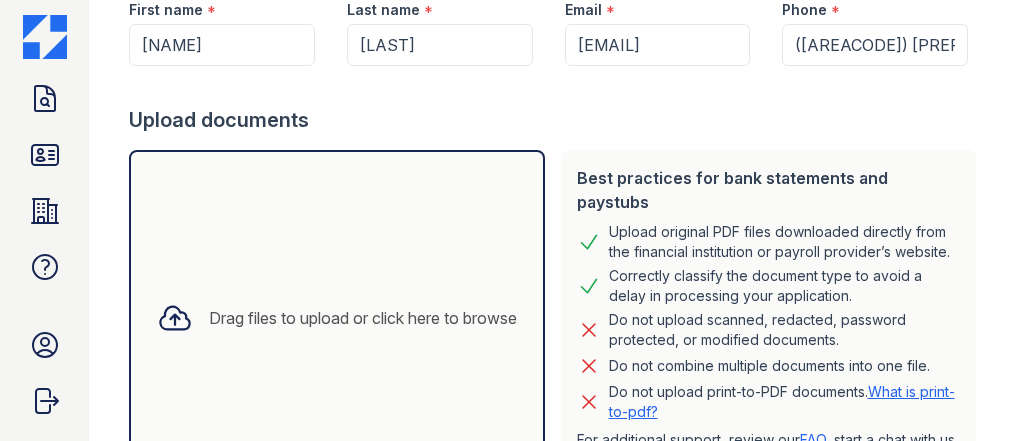 scroll, scrollTop: 400, scrollLeft: 0, axis: vertical 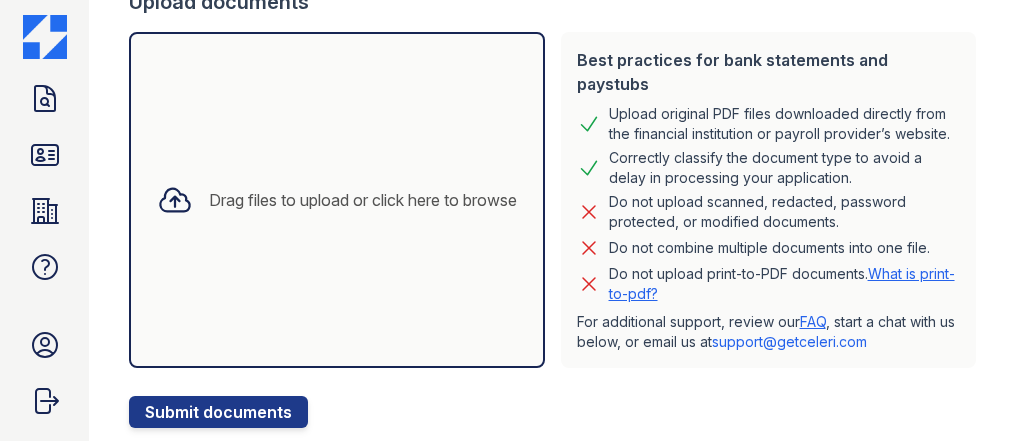 click on "Drag files to upload or click here to browse" at bounding box center (337, 200) 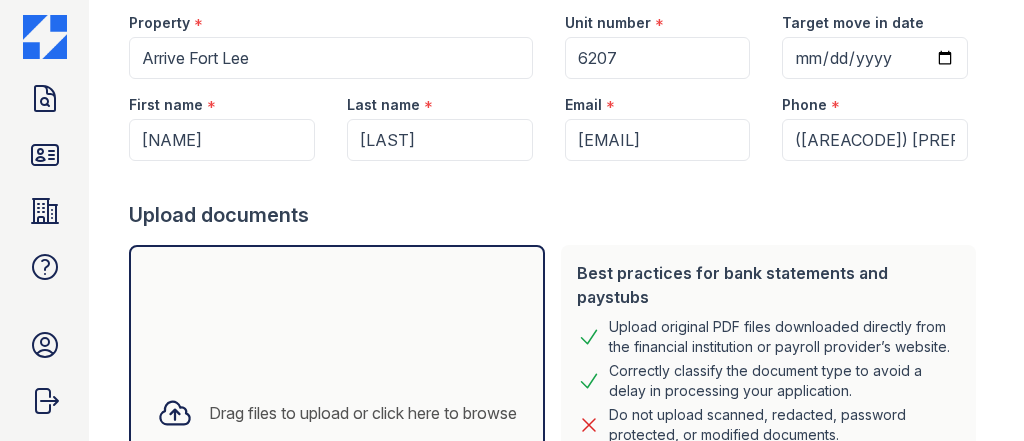 scroll, scrollTop: 0, scrollLeft: 0, axis: both 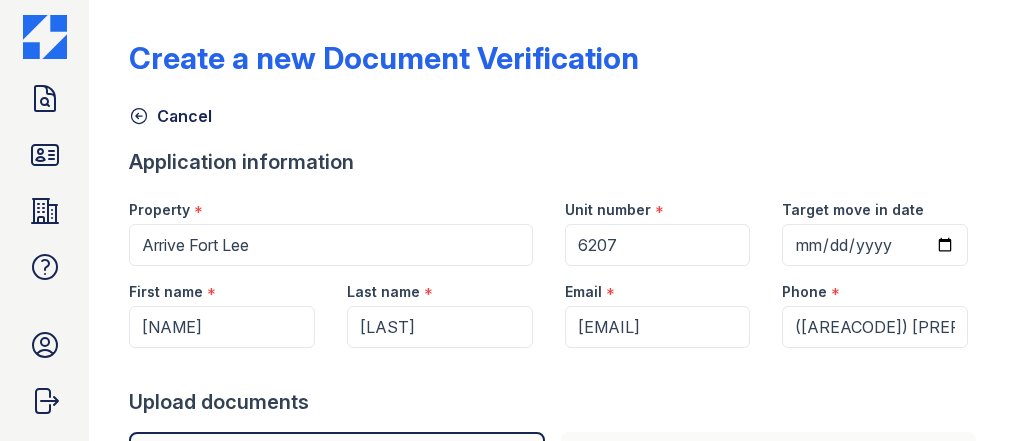 click 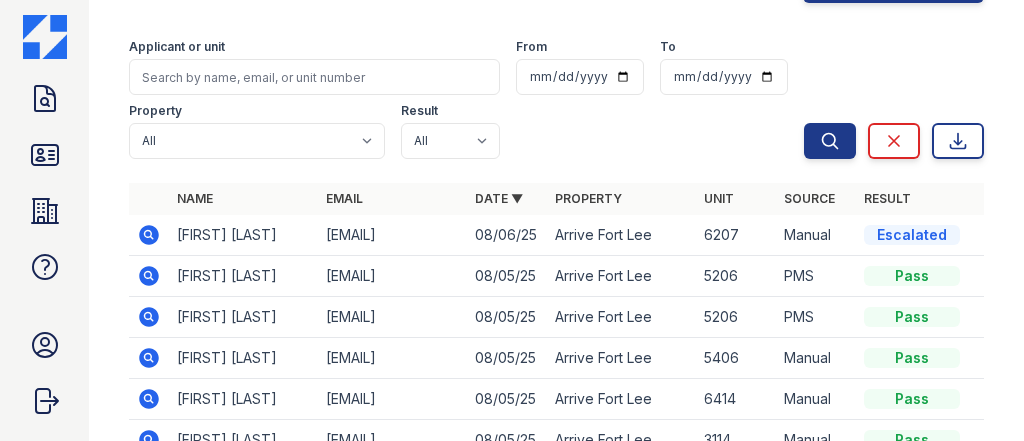 scroll, scrollTop: 160, scrollLeft: 0, axis: vertical 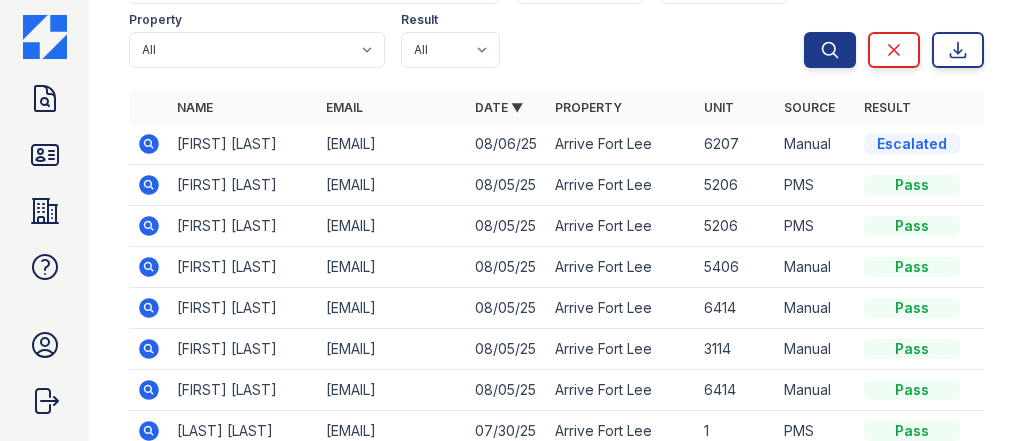 click 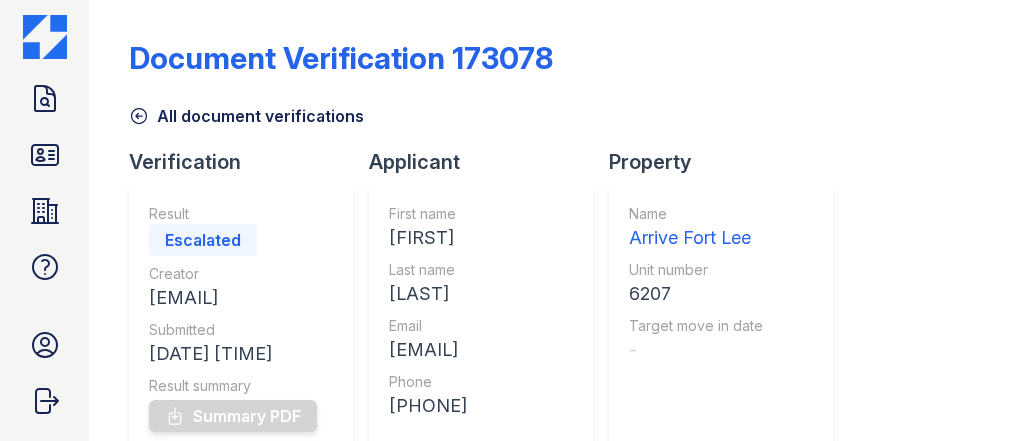 scroll, scrollTop: 0, scrollLeft: 0, axis: both 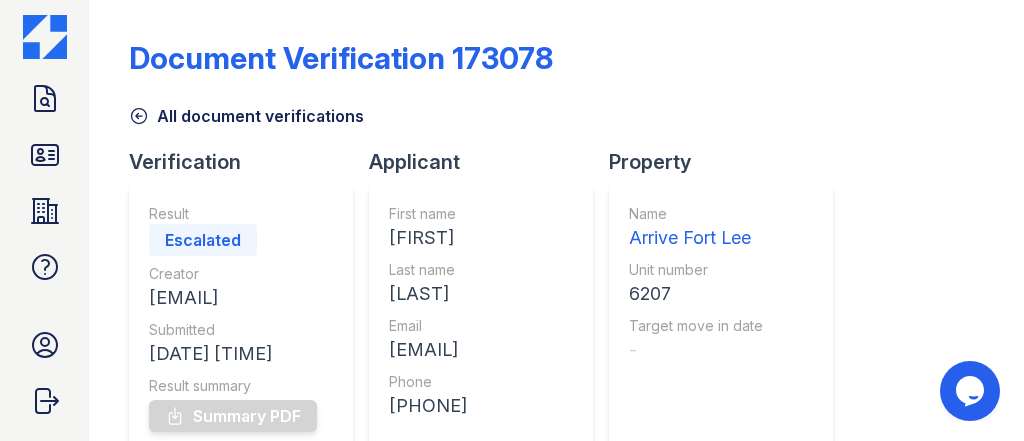 click 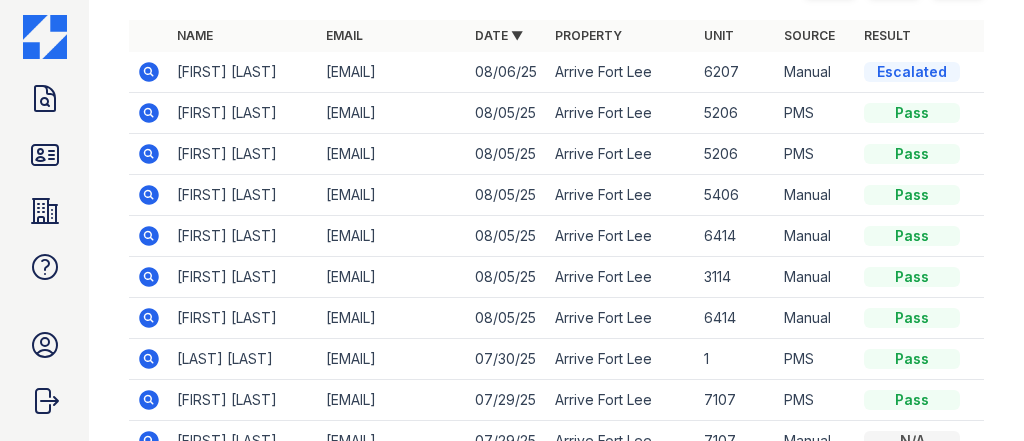 scroll, scrollTop: 400, scrollLeft: 0, axis: vertical 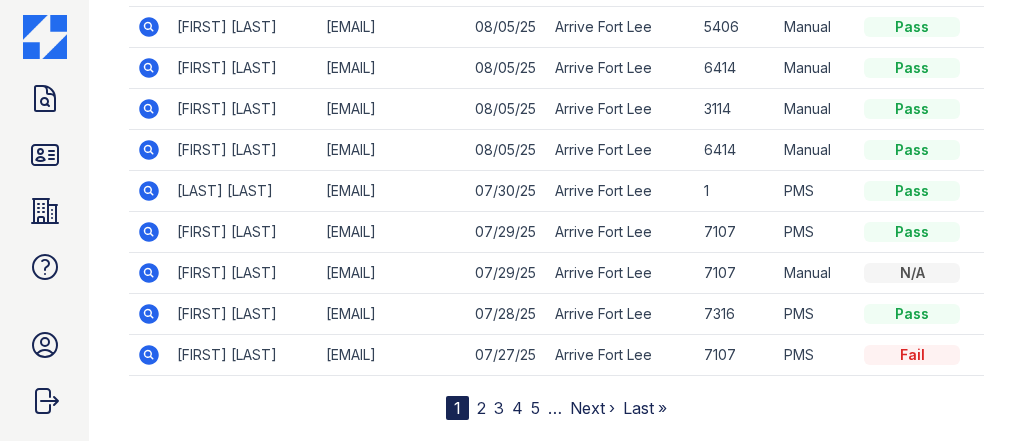 click 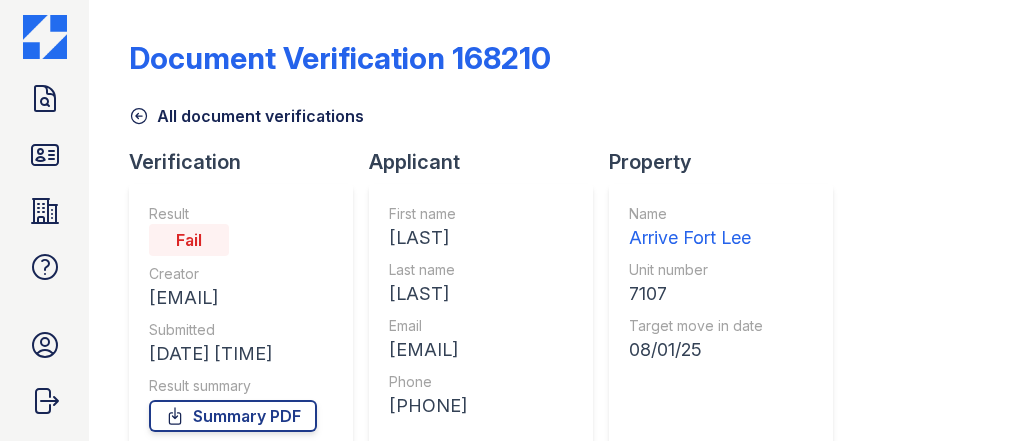 scroll, scrollTop: 0, scrollLeft: 0, axis: both 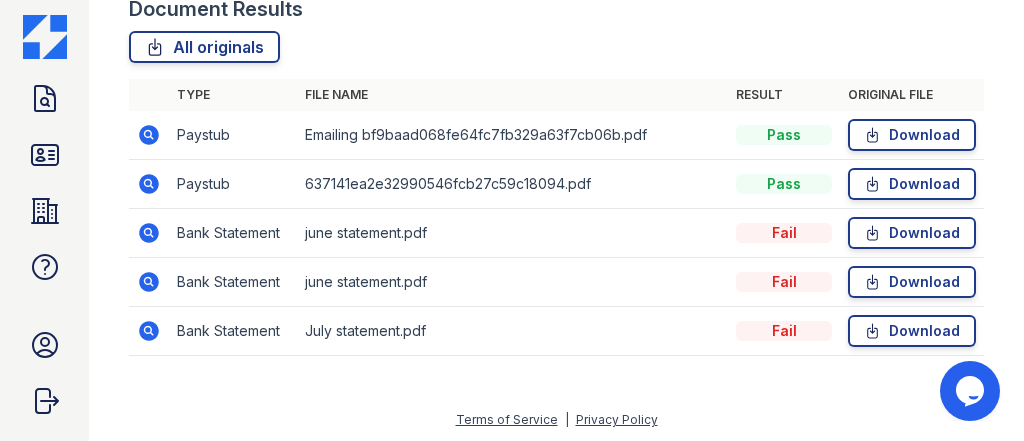 click 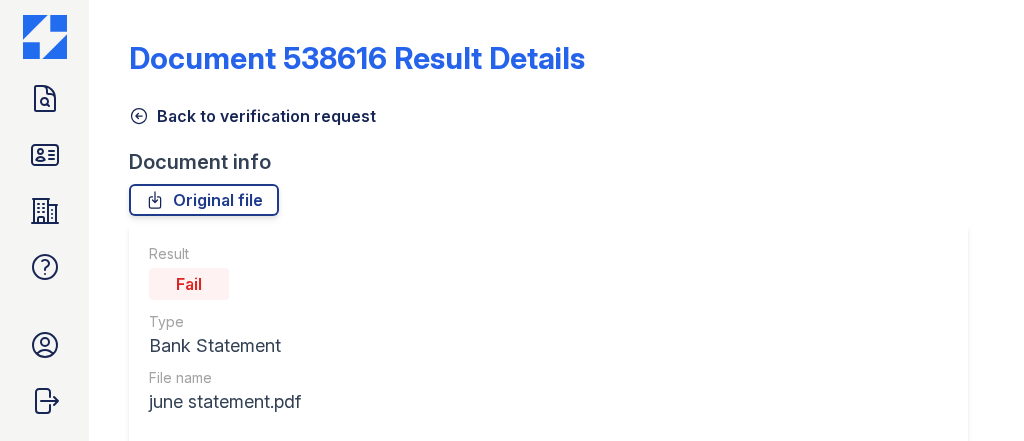 scroll, scrollTop: 0, scrollLeft: 0, axis: both 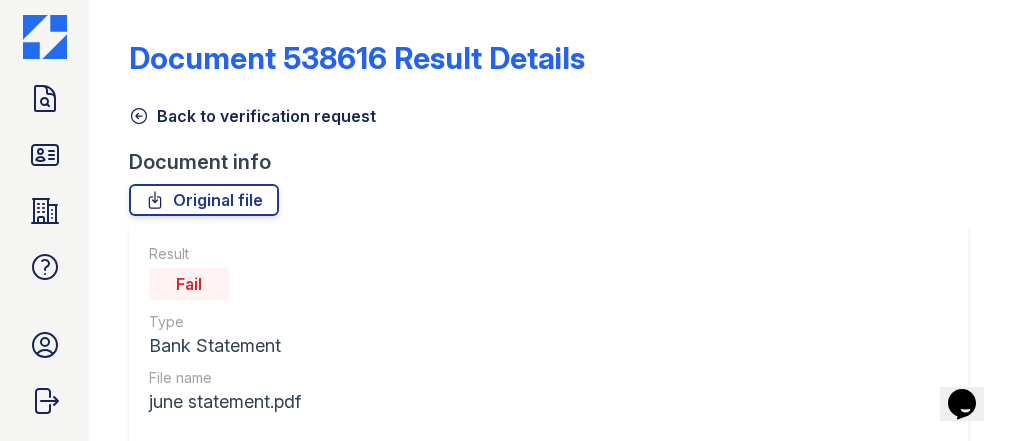 click 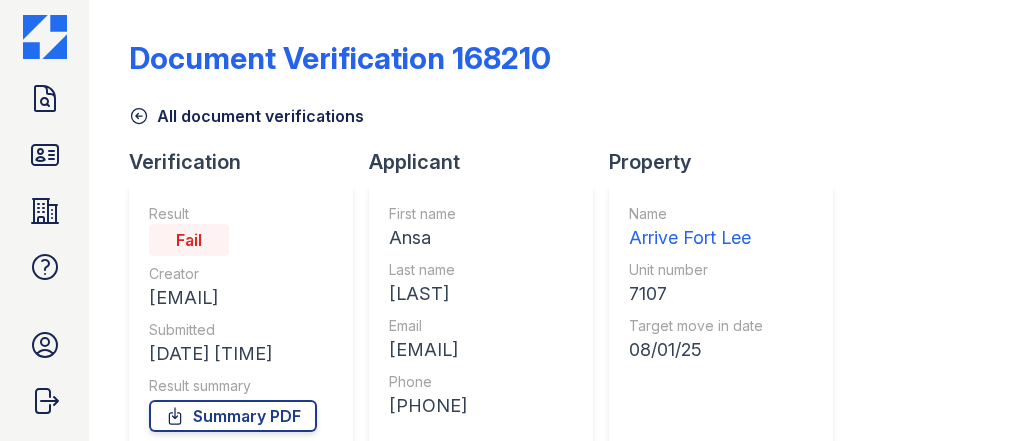click 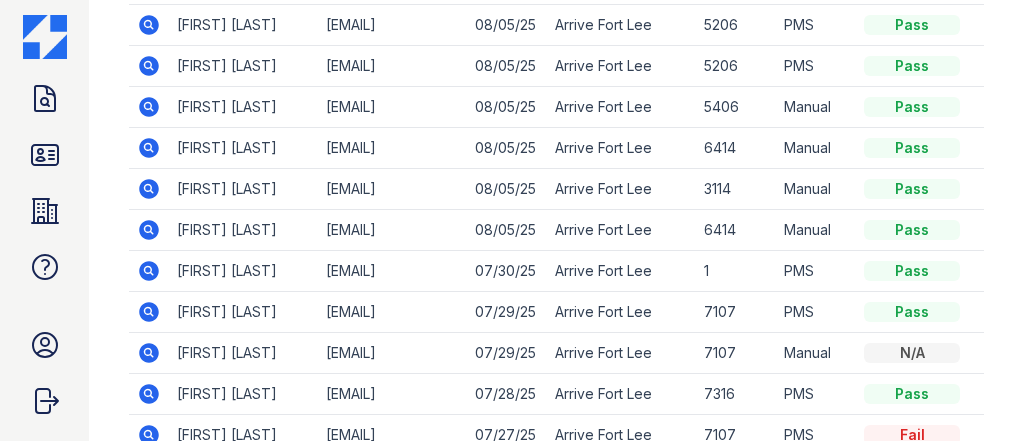 scroll, scrollTop: 240, scrollLeft: 0, axis: vertical 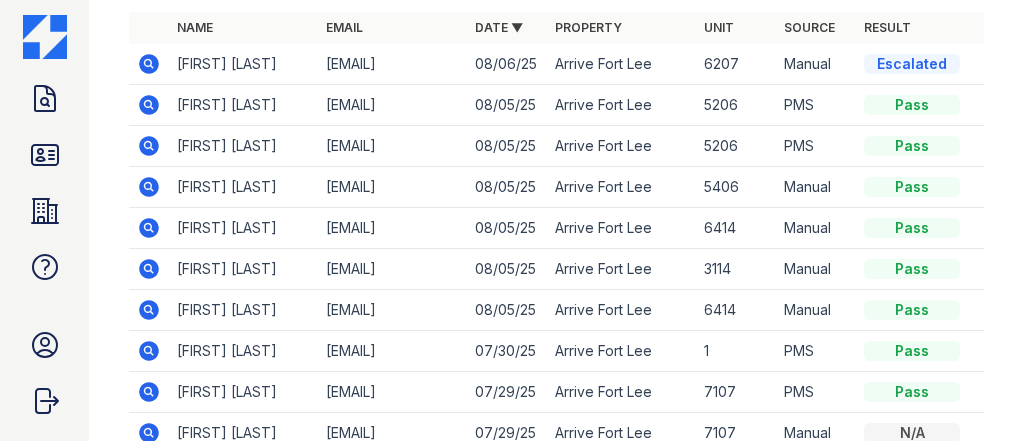 click 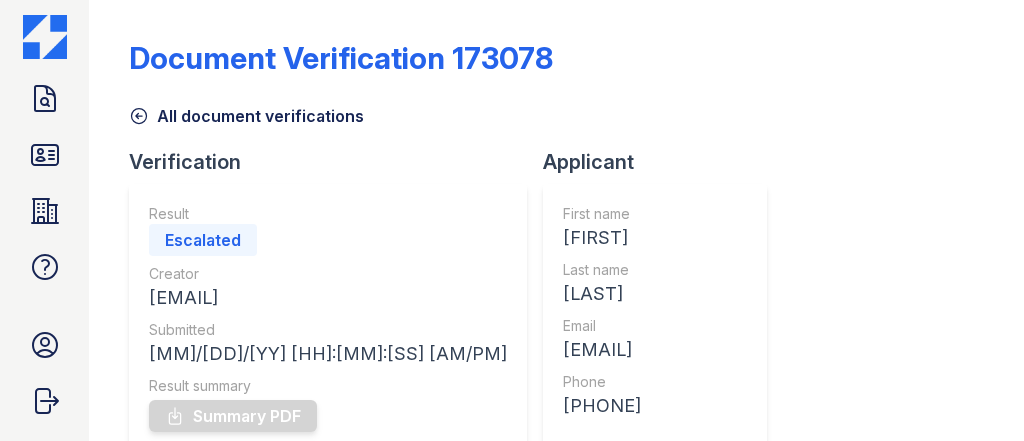 scroll, scrollTop: 0, scrollLeft: 0, axis: both 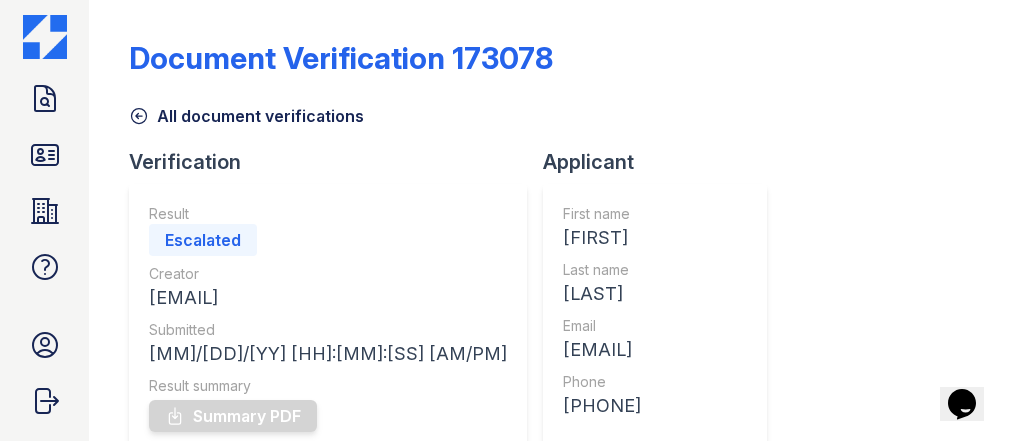 click 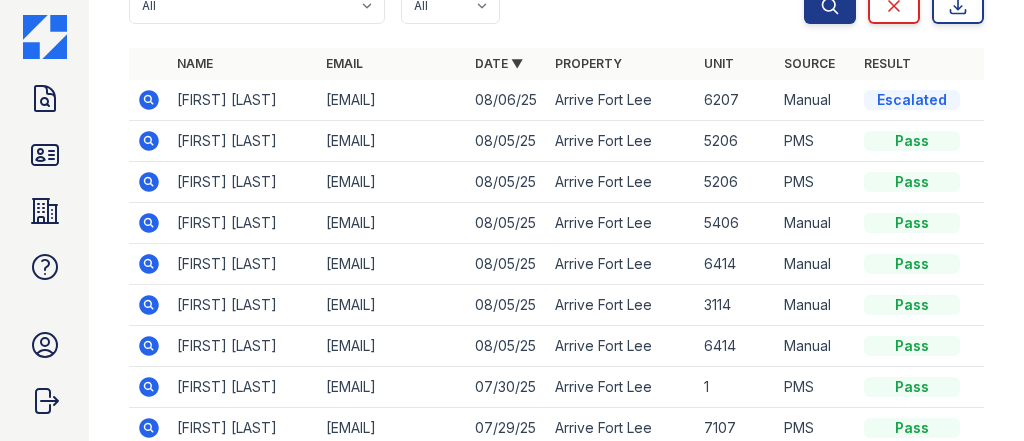 scroll, scrollTop: 80, scrollLeft: 0, axis: vertical 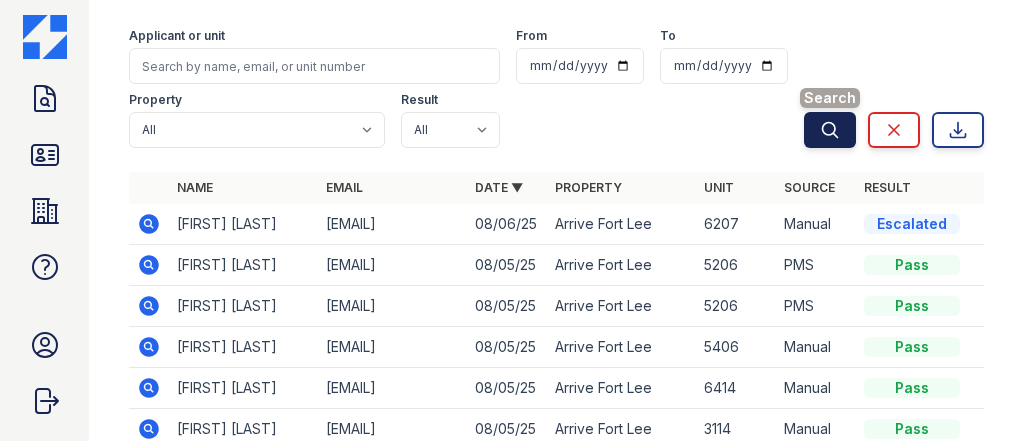 click 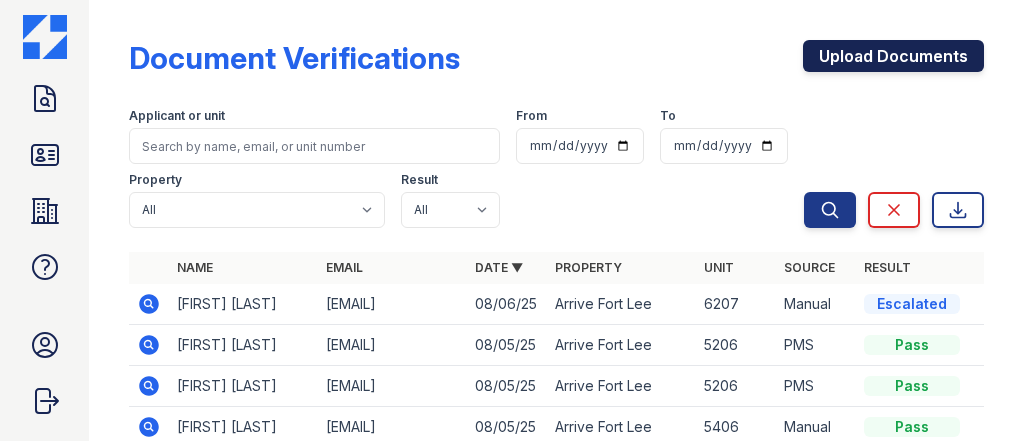 click on "Upload Documents" at bounding box center [893, 56] 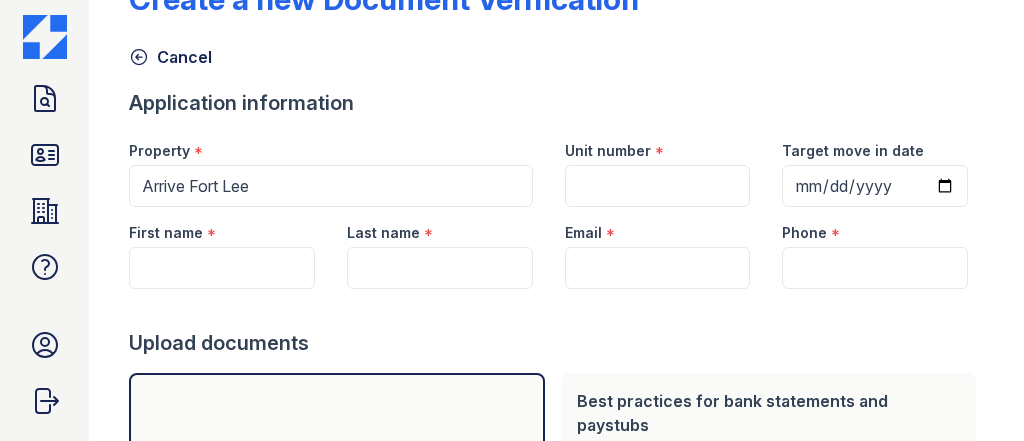 scroll, scrollTop: 160, scrollLeft: 0, axis: vertical 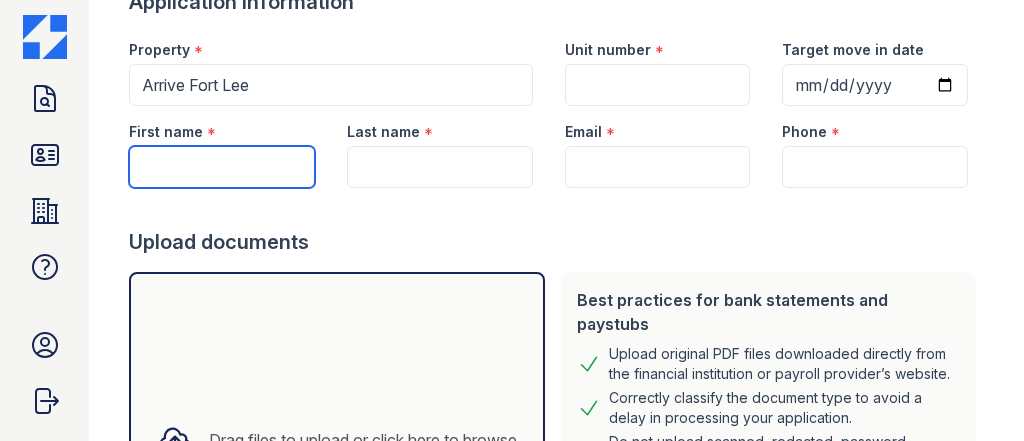 click on "First name" at bounding box center [222, 167] 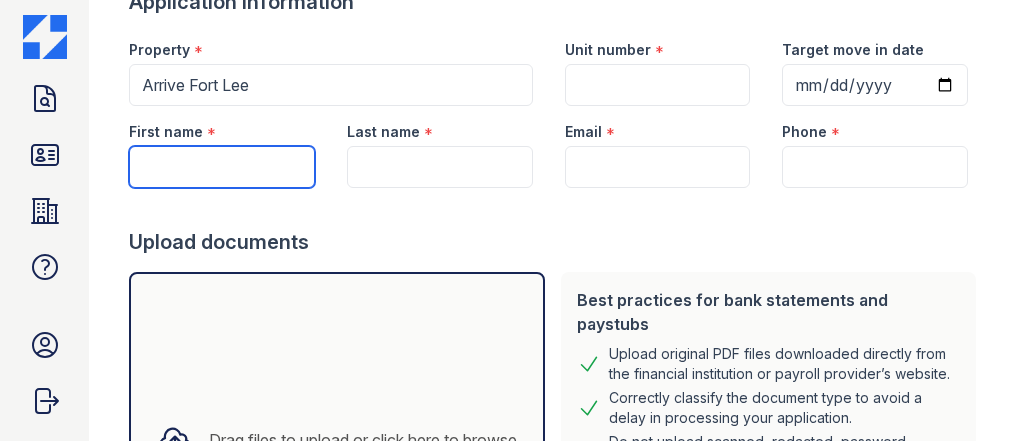 type on "[FIRST]" 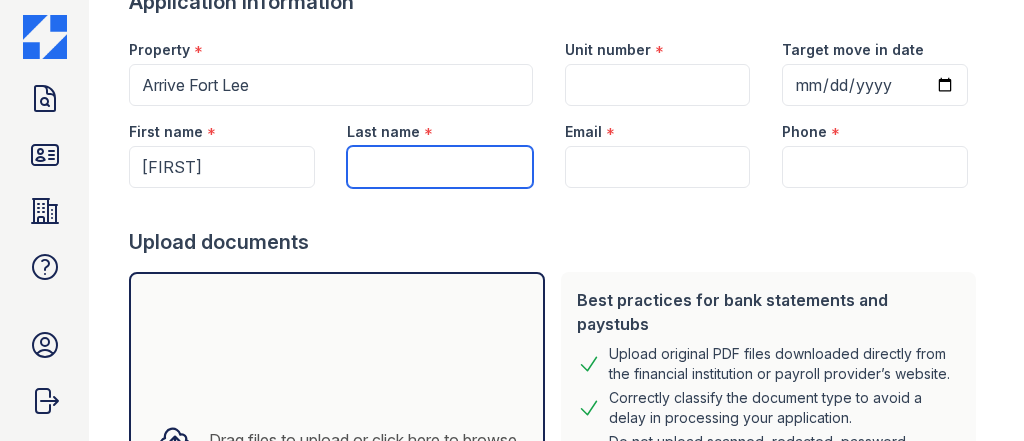 click on "Last name" at bounding box center (440, 167) 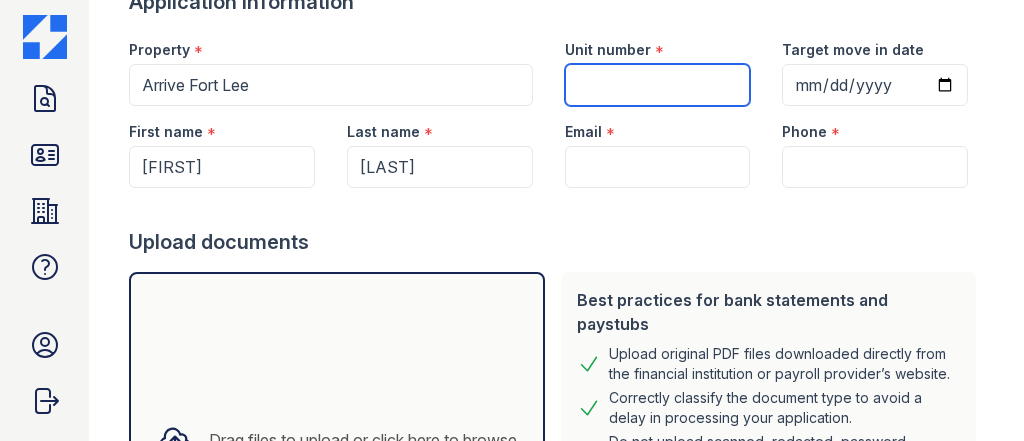 click on "Unit number" at bounding box center (658, 85) 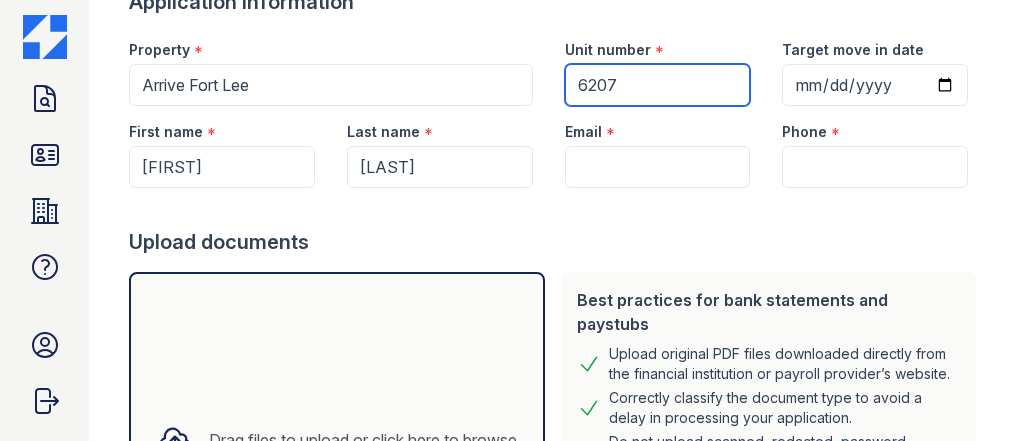 type on "6207" 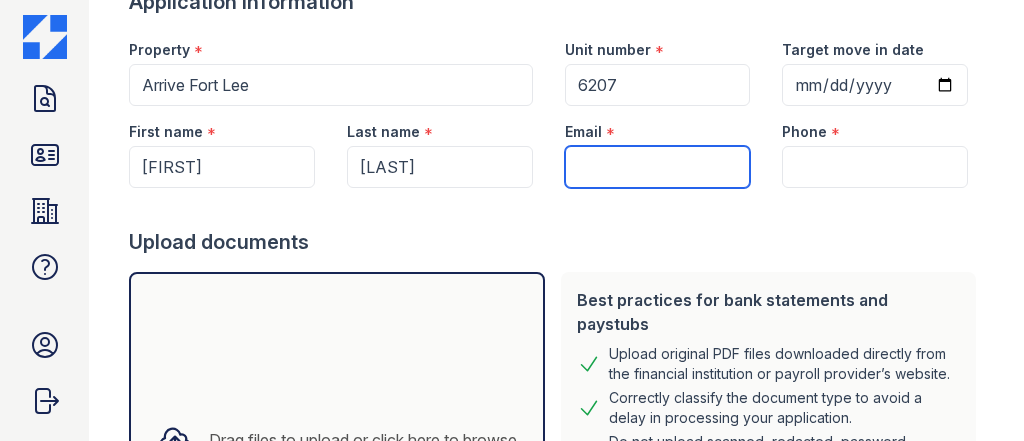 click on "Email" at bounding box center (658, 167) 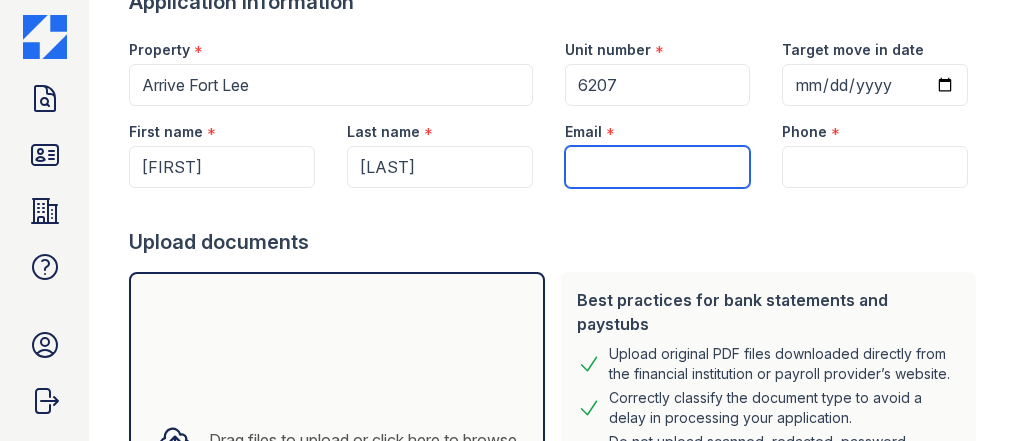 paste on "[EMAIL]" 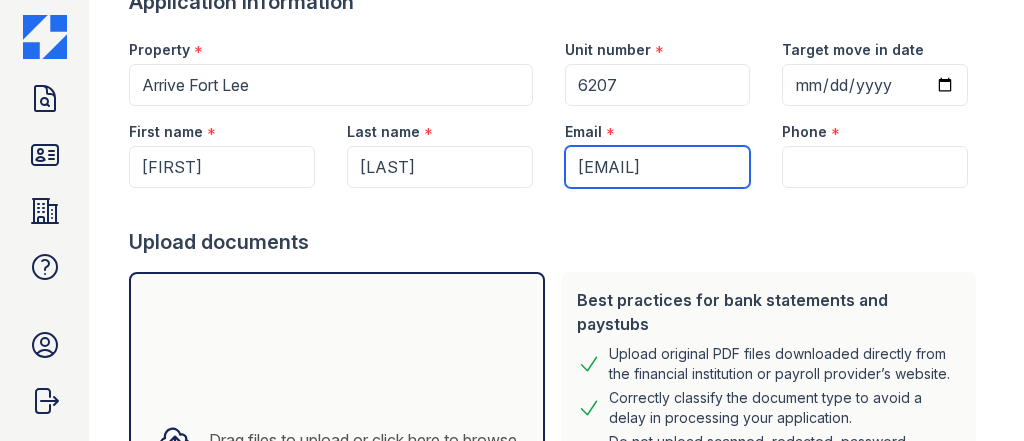 type on "[EMAIL]" 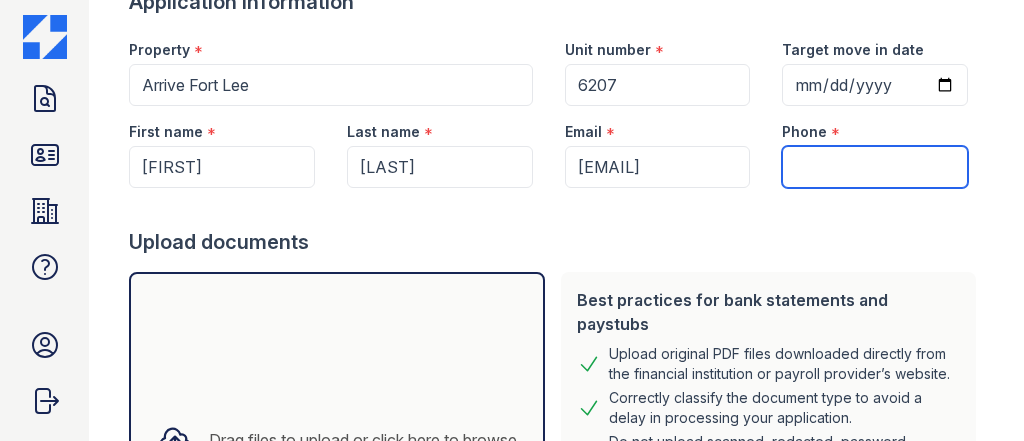click on "Phone" at bounding box center [875, 167] 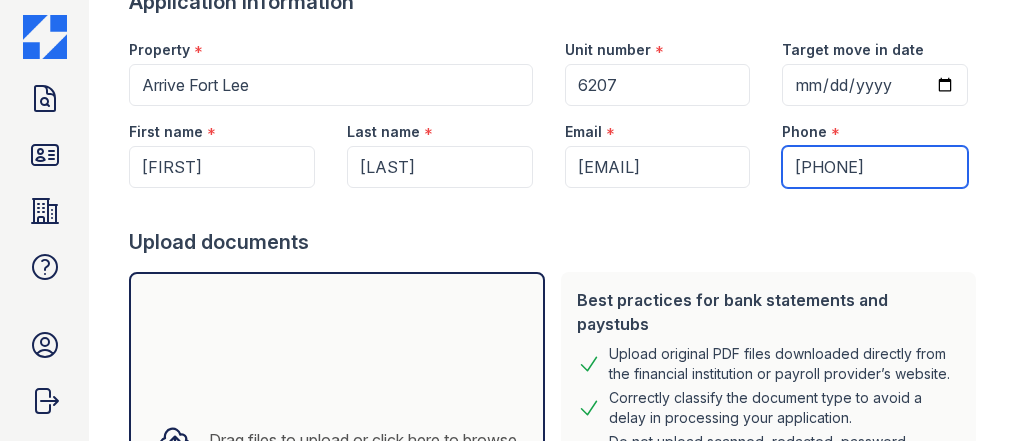 type on "[PHONE]" 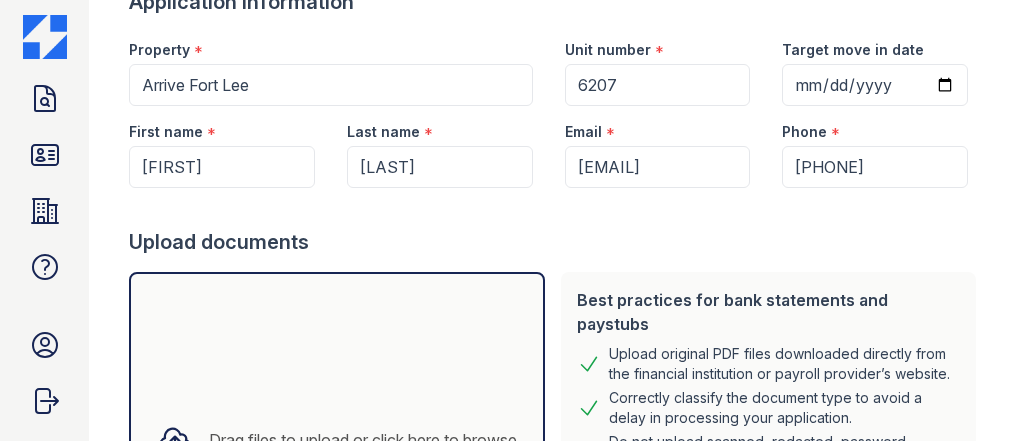 click on "Drag files to upload or click here to browse" at bounding box center [337, 440] 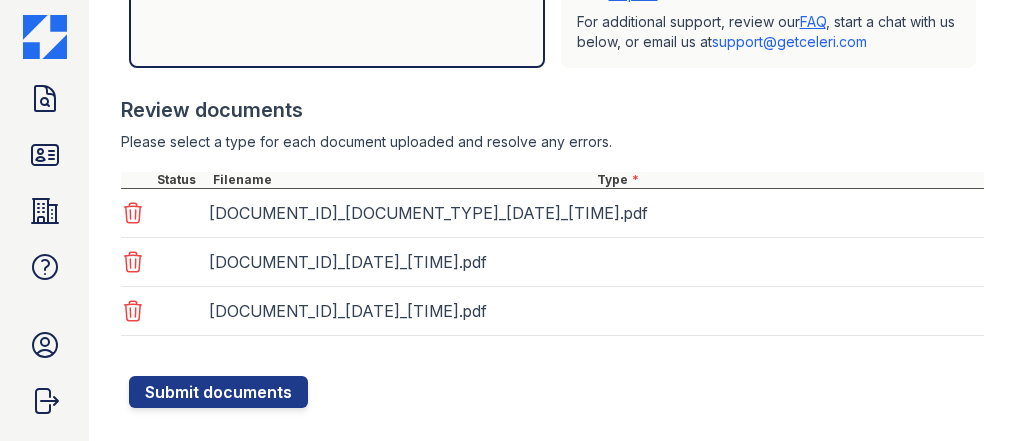 scroll, scrollTop: 707, scrollLeft: 0, axis: vertical 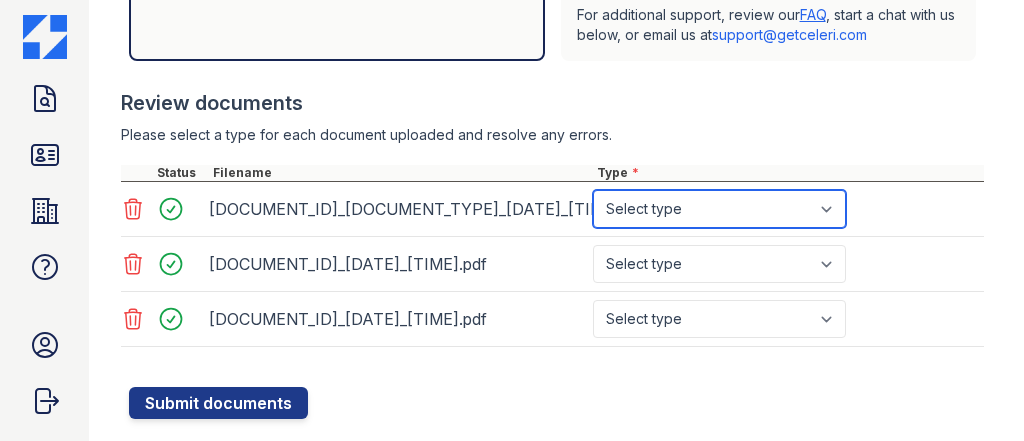 click on "Select type
Paystub
Bank Statement
Offer Letter
Tax Documents
Benefit Award Letter
Investment Account Statement
Other" at bounding box center [719, 209] 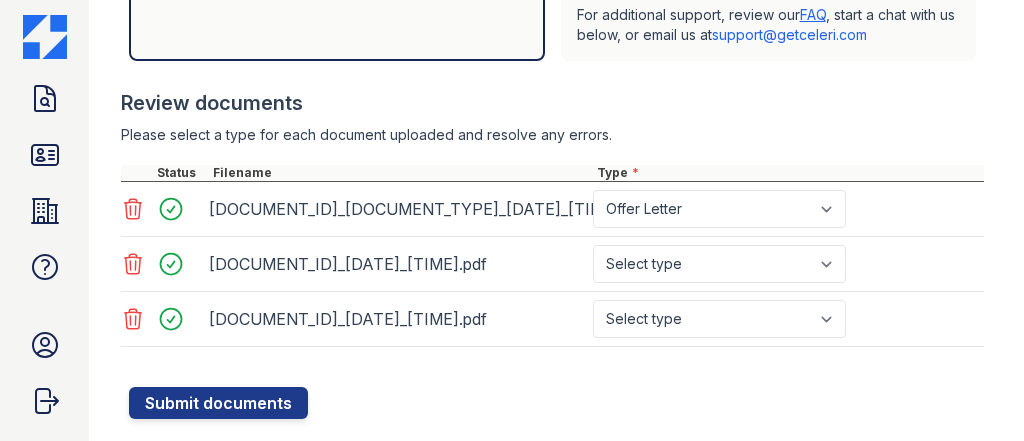 click on "[DOCUMENT_ID]_[DATE]_[TIME].pdf
Select type
Paystub
Bank Statement
Offer Letter
Tax Documents
Benefit Award Letter
Investment Account Statement
Other" at bounding box center (552, 264) 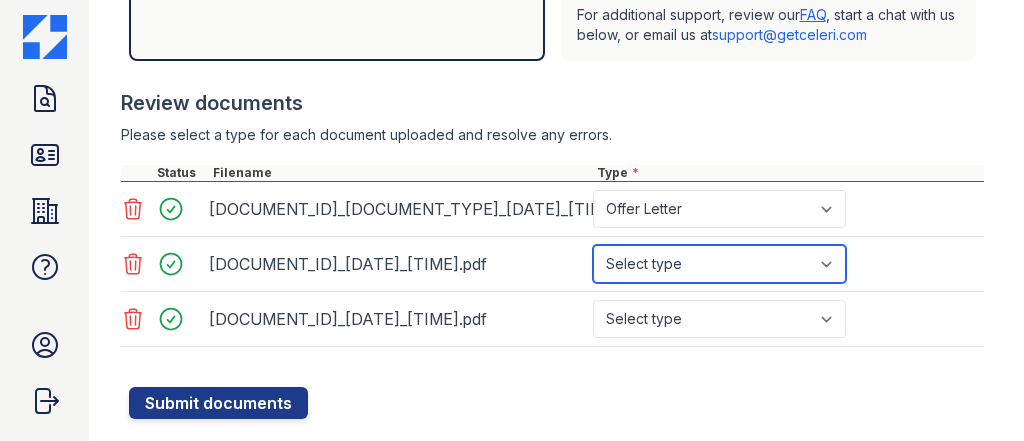 click on "Select type
Paystub
Bank Statement
Offer Letter
Tax Documents
Benefit Award Letter
Investment Account Statement
Other" at bounding box center (719, 264) 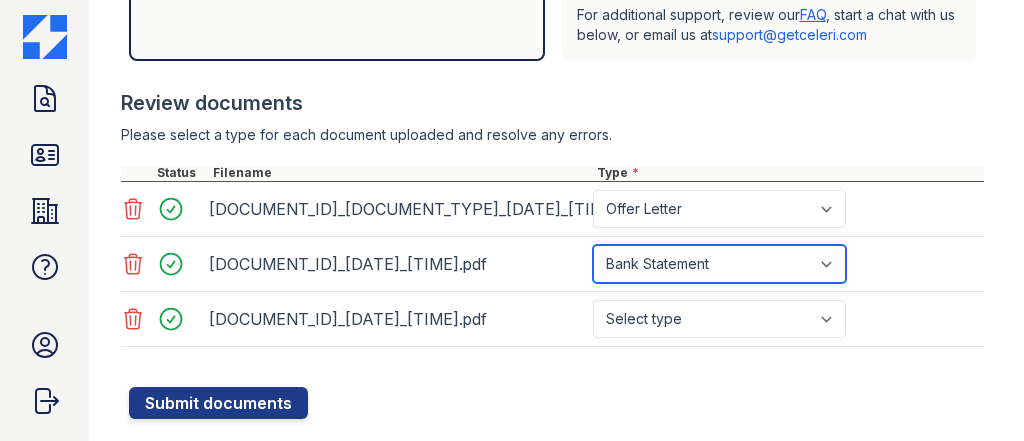 click on "Select type
Paystub
Bank Statement
Offer Letter
Tax Documents
Benefit Award Letter
Investment Account Statement
Other" at bounding box center (719, 264) 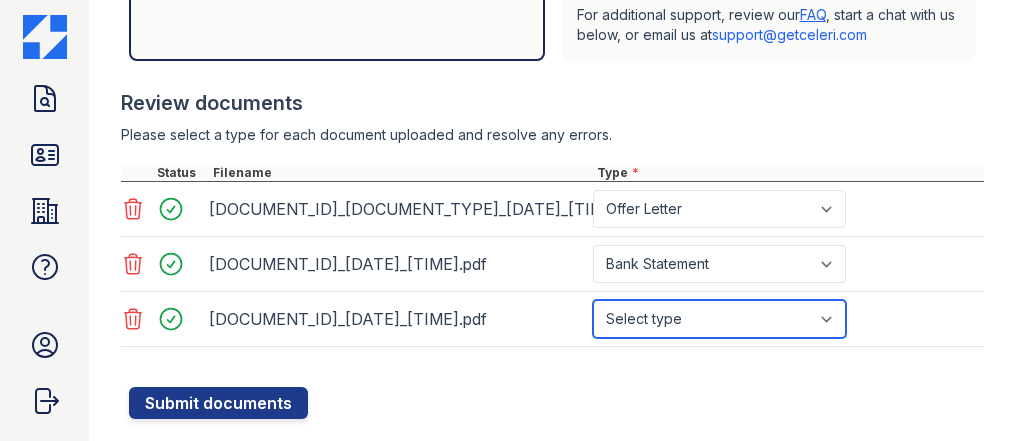 click on "Select type
Paystub
Bank Statement
Offer Letter
Tax Documents
Benefit Award Letter
Investment Account Statement
Other" at bounding box center [719, 319] 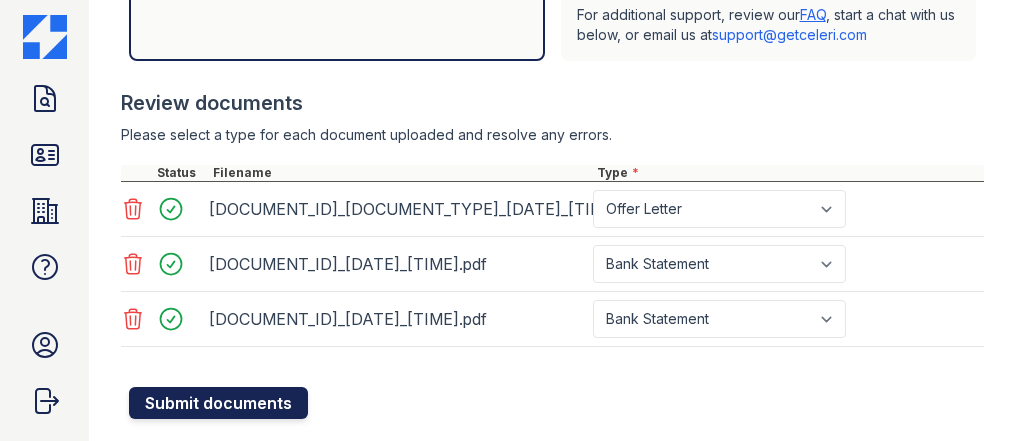 click on "Submit documents" at bounding box center [218, 403] 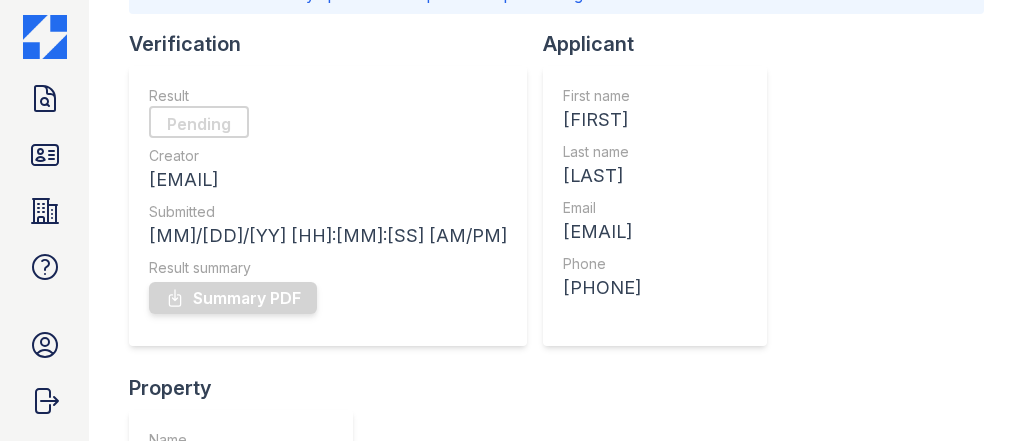 scroll, scrollTop: 0, scrollLeft: 0, axis: both 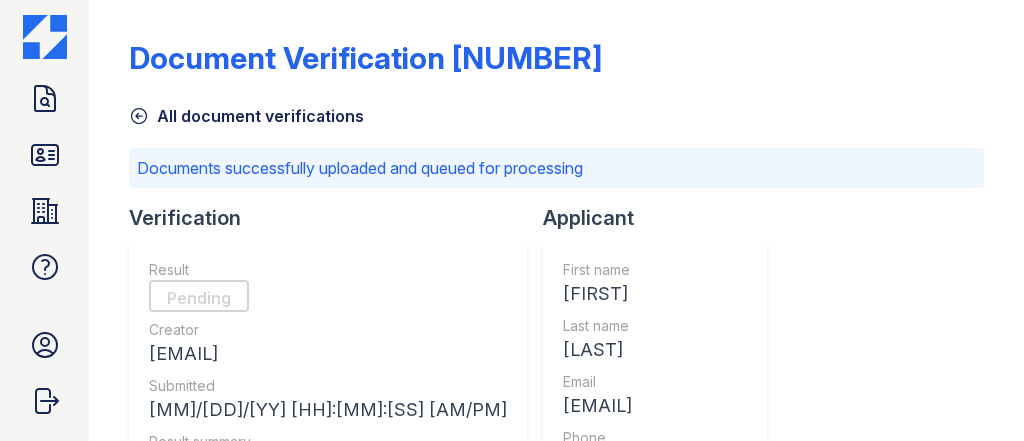click 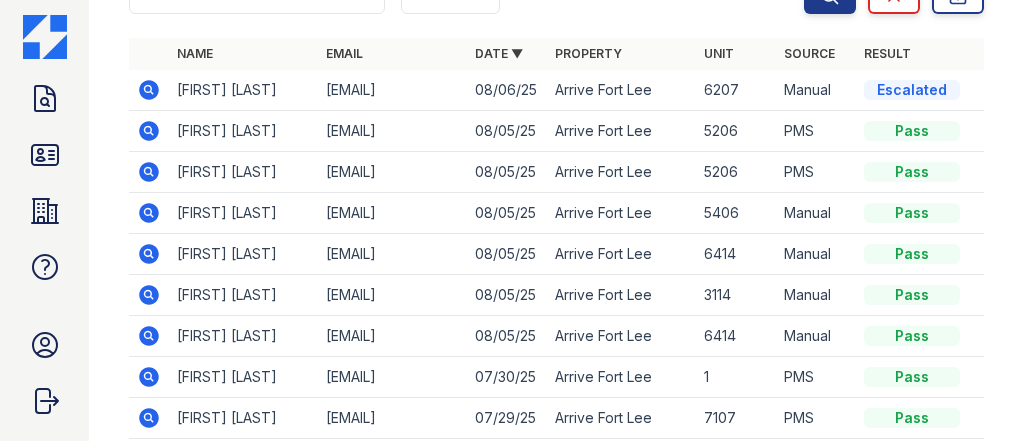 scroll, scrollTop: 240, scrollLeft: 0, axis: vertical 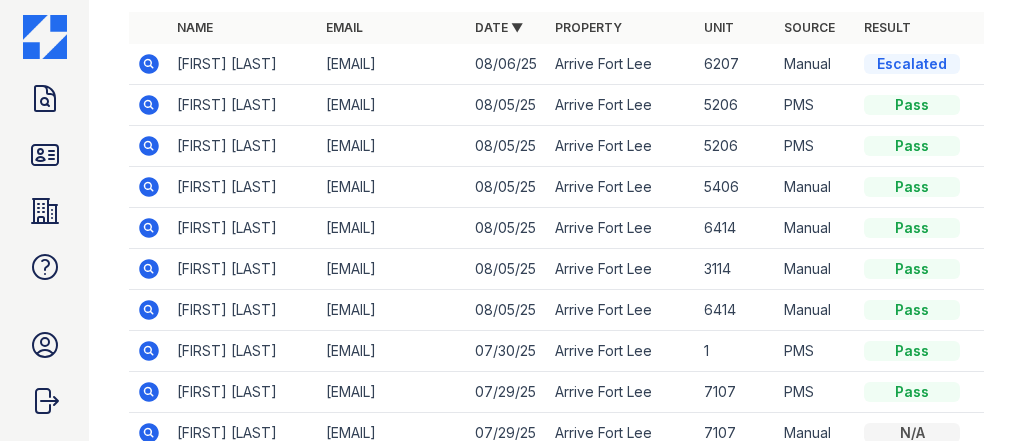 click 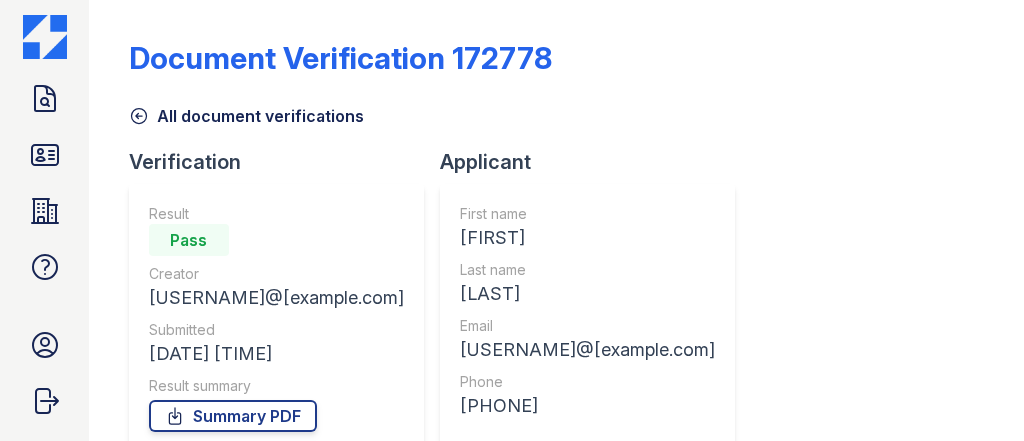 scroll, scrollTop: 0, scrollLeft: 0, axis: both 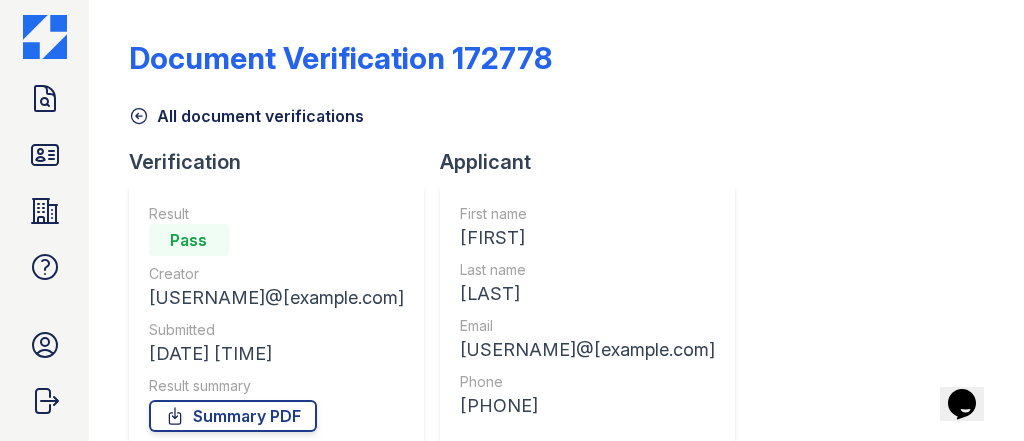 click 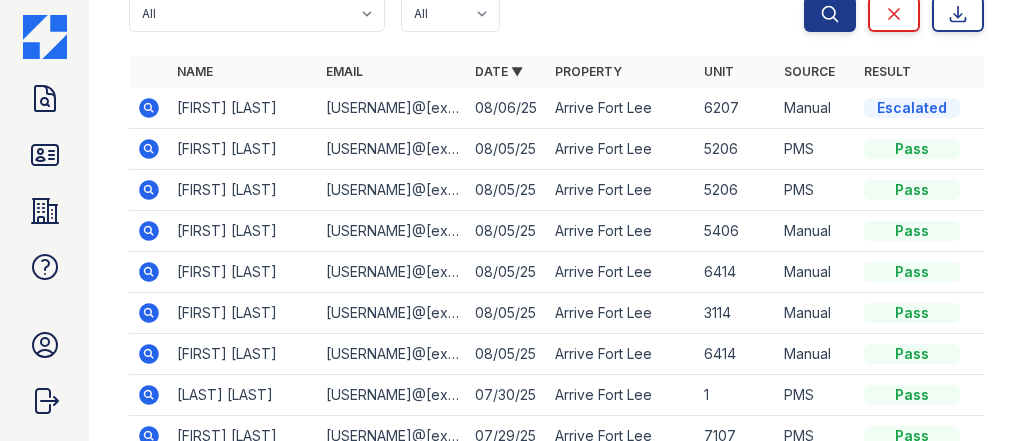 scroll, scrollTop: 0, scrollLeft: 0, axis: both 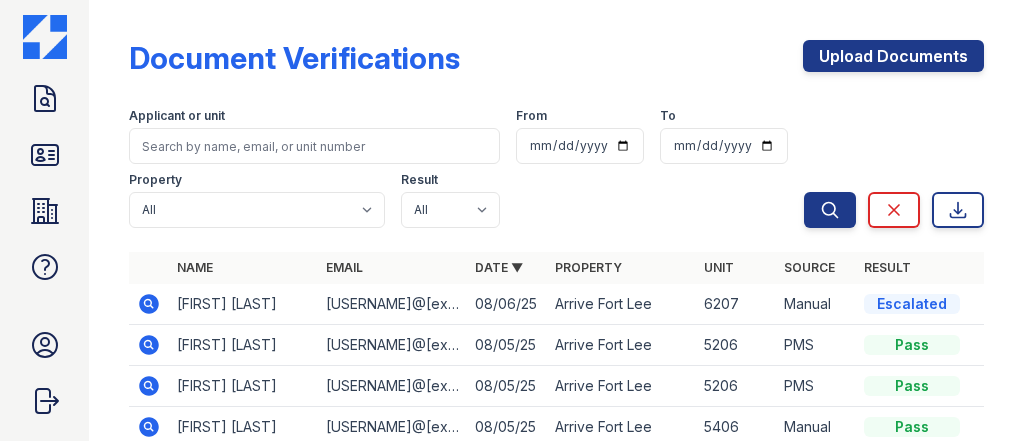 click 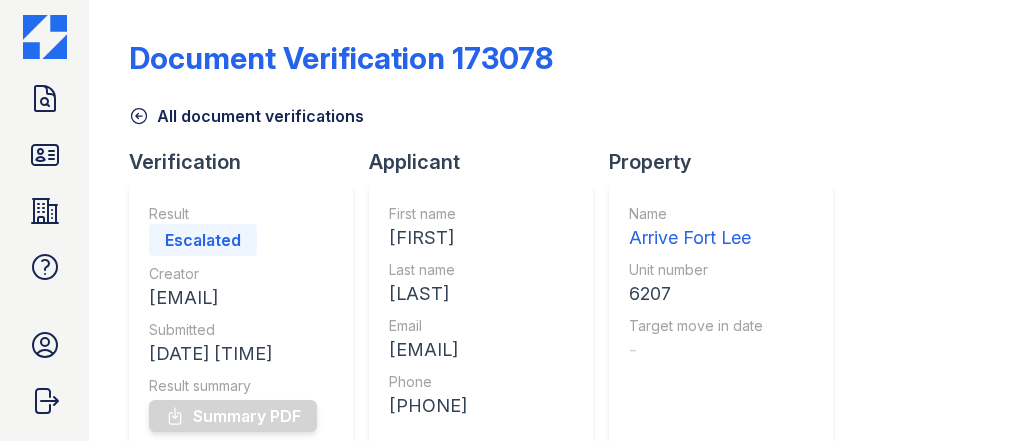 scroll, scrollTop: 0, scrollLeft: 0, axis: both 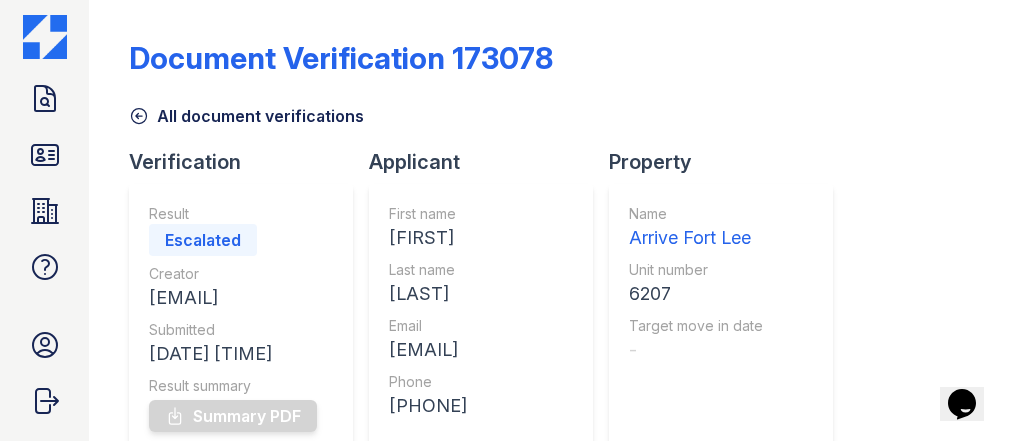 click 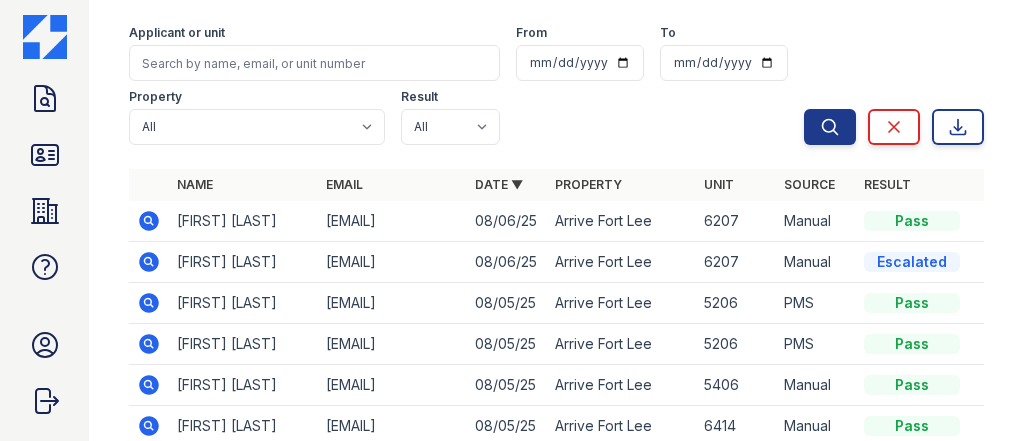 scroll, scrollTop: 160, scrollLeft: 0, axis: vertical 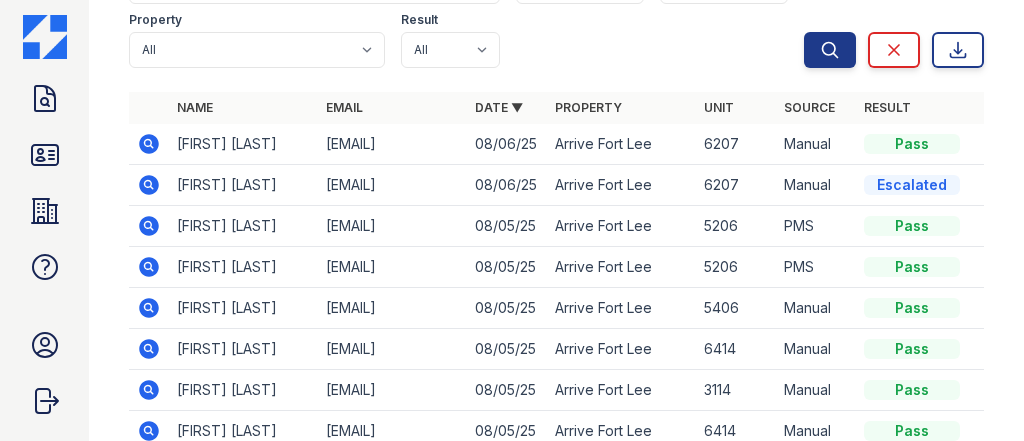 click 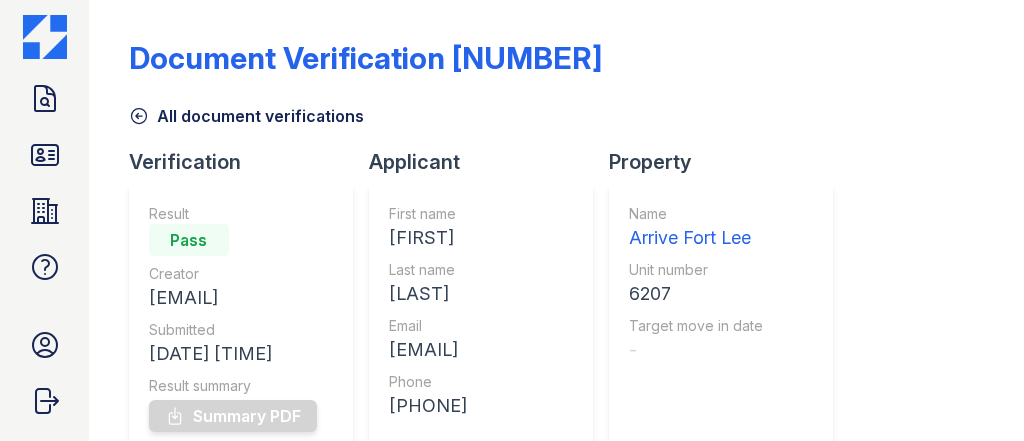scroll, scrollTop: 0, scrollLeft: 0, axis: both 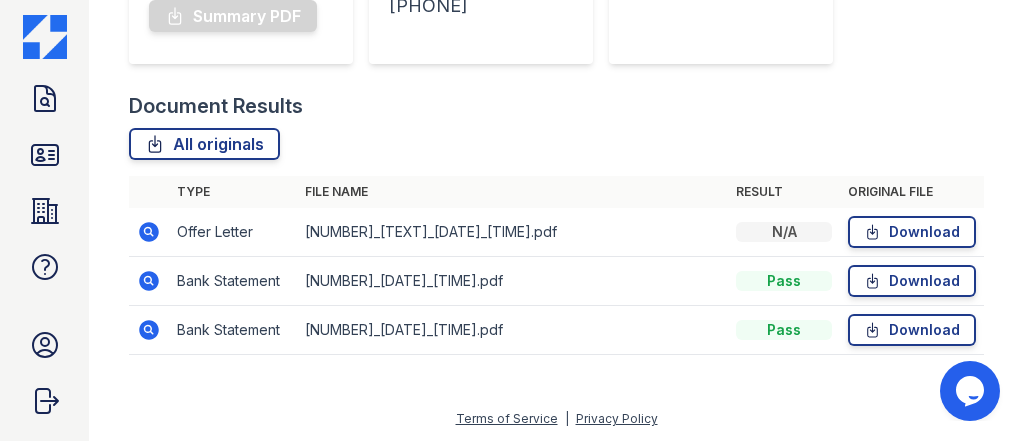 click 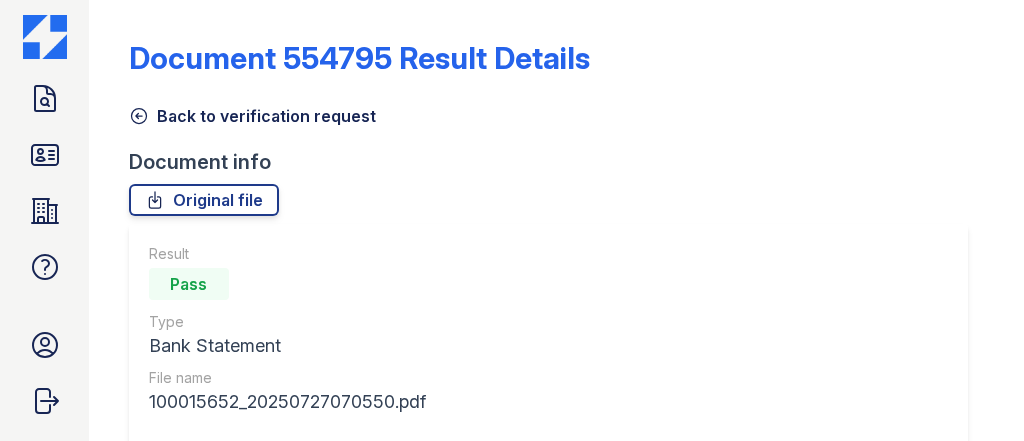 scroll, scrollTop: 0, scrollLeft: 0, axis: both 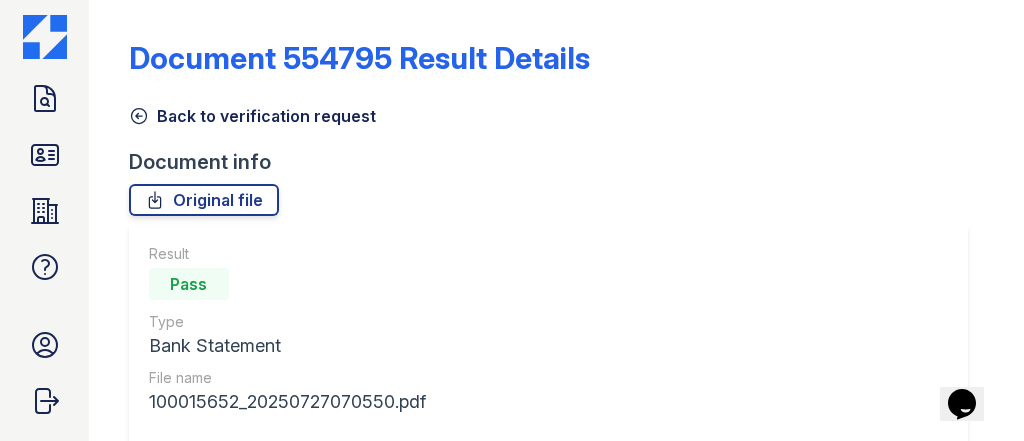 click 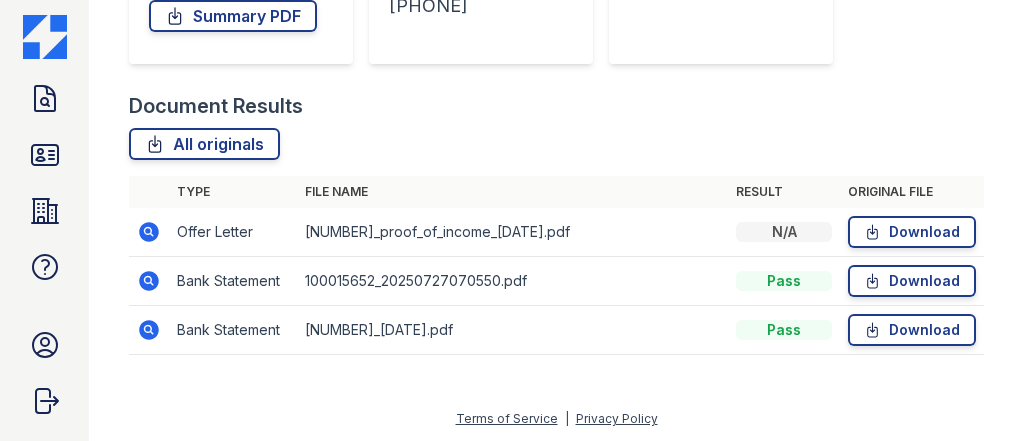scroll, scrollTop: 400, scrollLeft: 0, axis: vertical 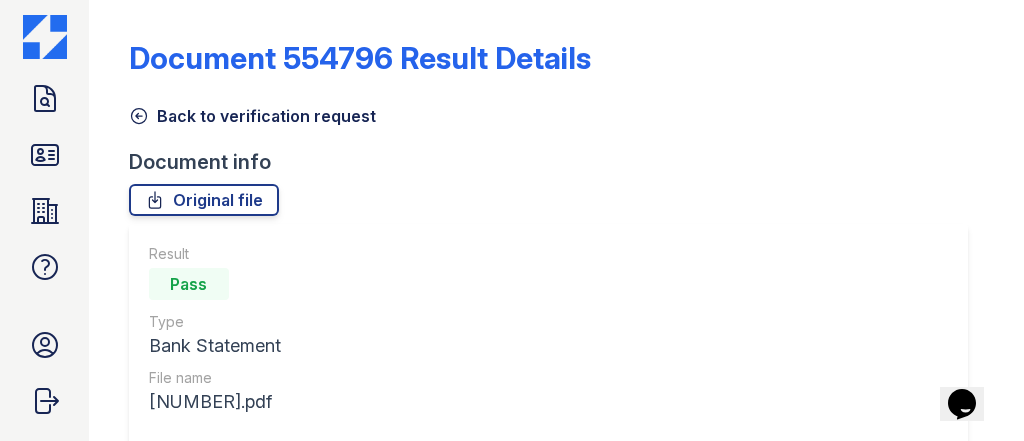 click on "Back to verification request" at bounding box center (556, 110) 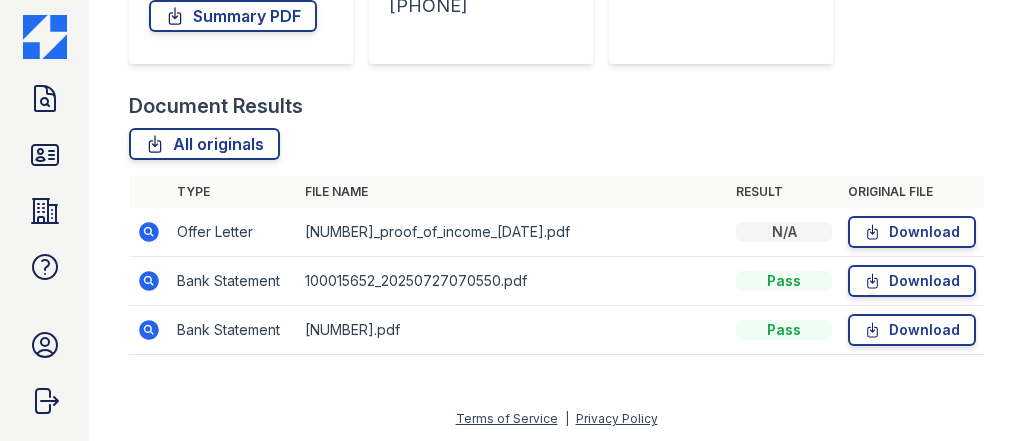 scroll, scrollTop: 0, scrollLeft: 0, axis: both 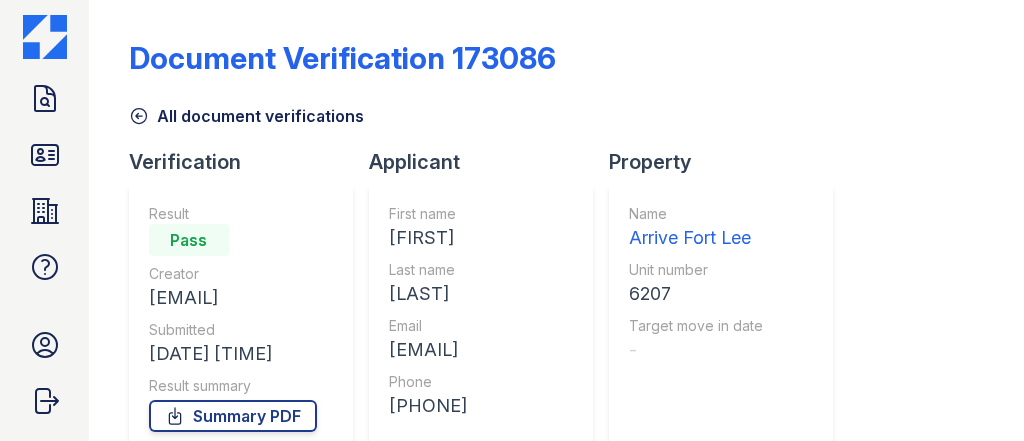 click 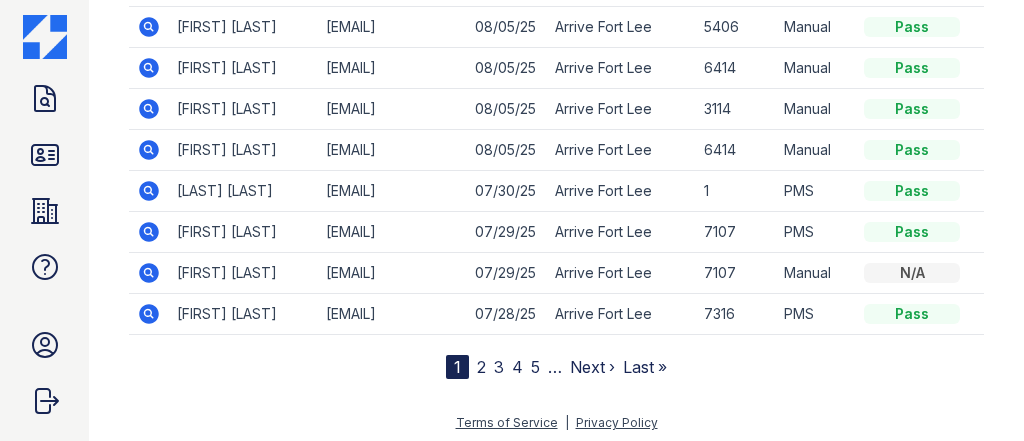 scroll, scrollTop: 441, scrollLeft: 0, axis: vertical 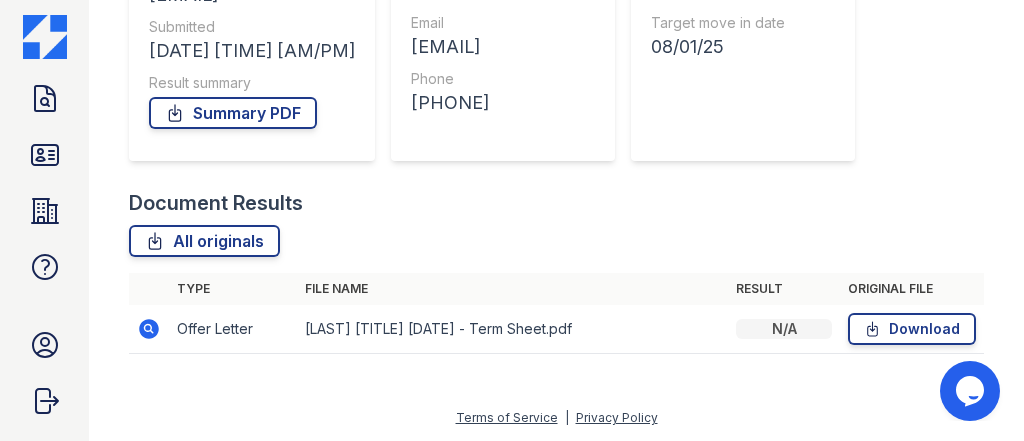 click 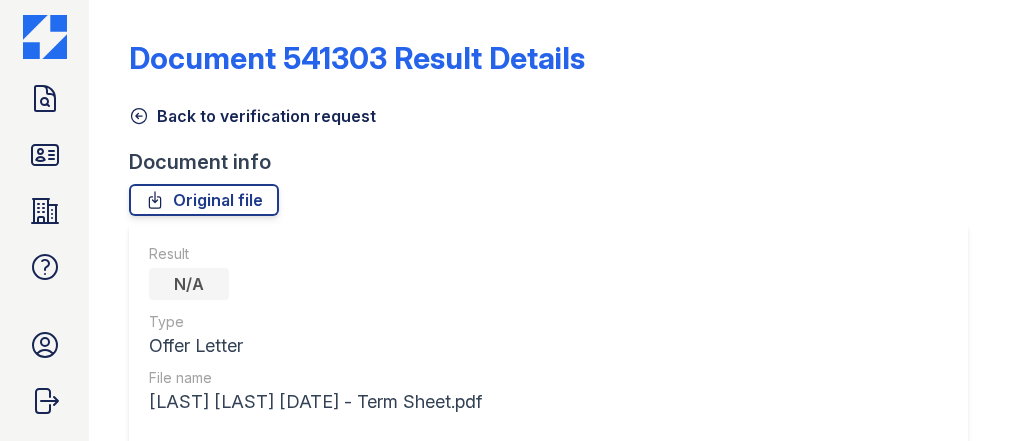 scroll, scrollTop: 0, scrollLeft: 0, axis: both 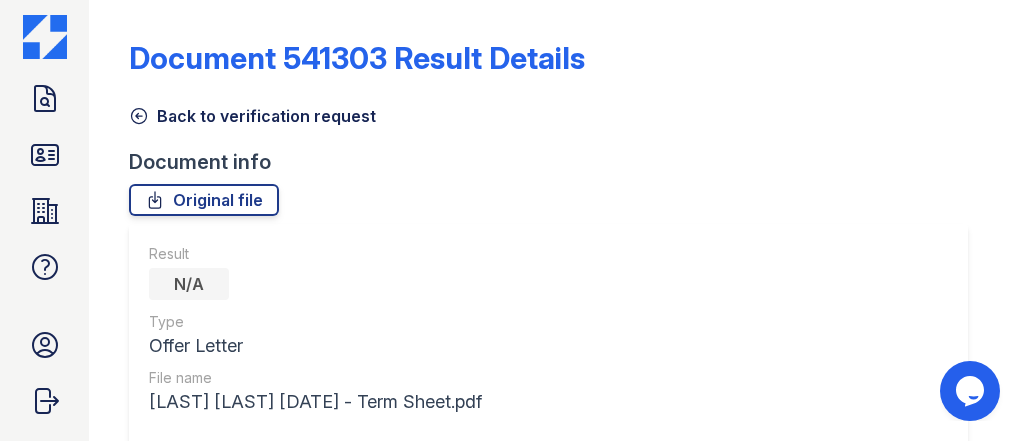 click 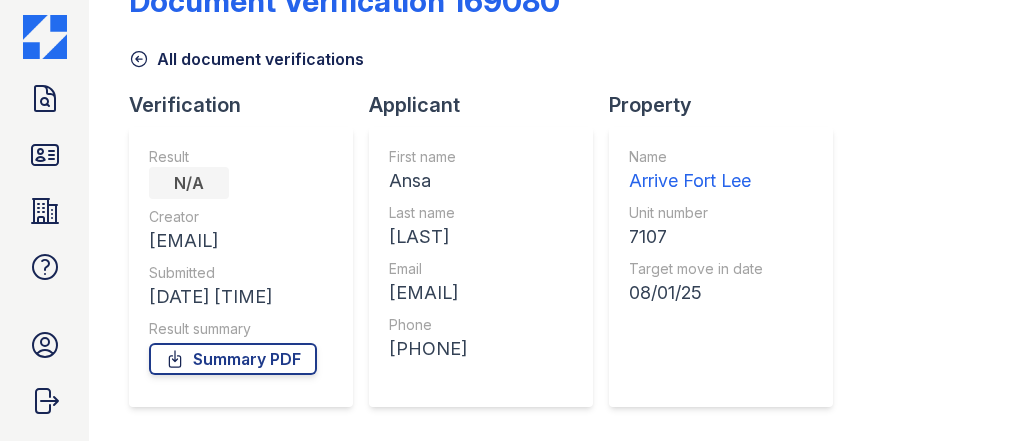 scroll, scrollTop: 0, scrollLeft: 0, axis: both 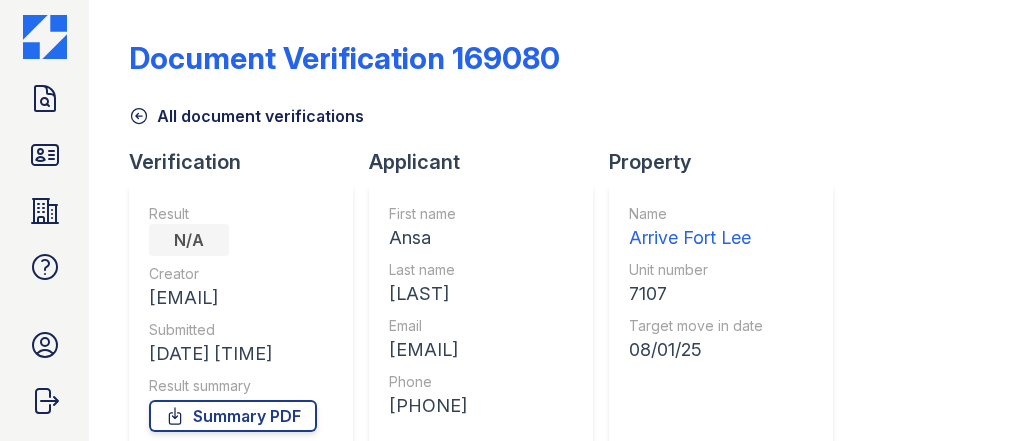 click 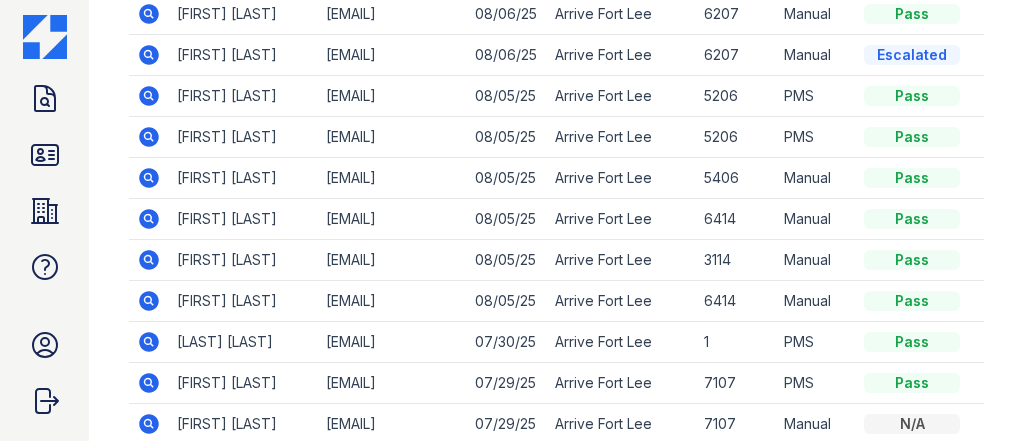 scroll, scrollTop: 441, scrollLeft: 0, axis: vertical 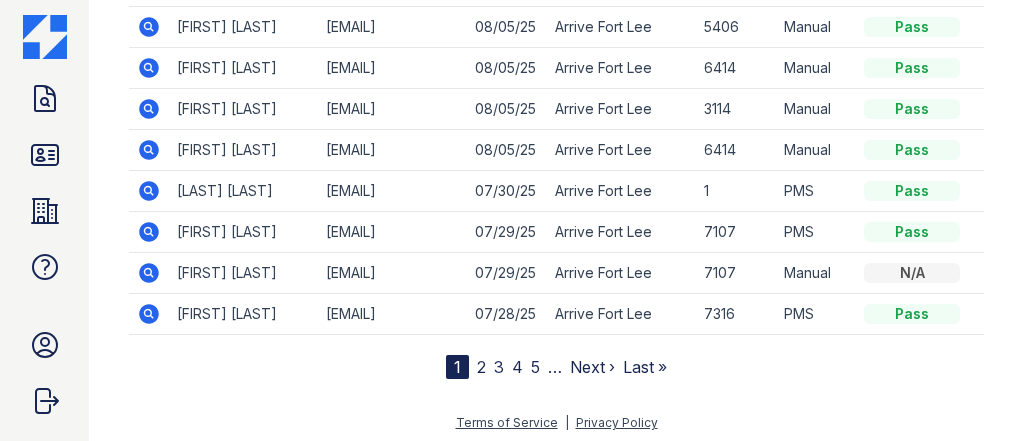click on "2" at bounding box center [481, 367] 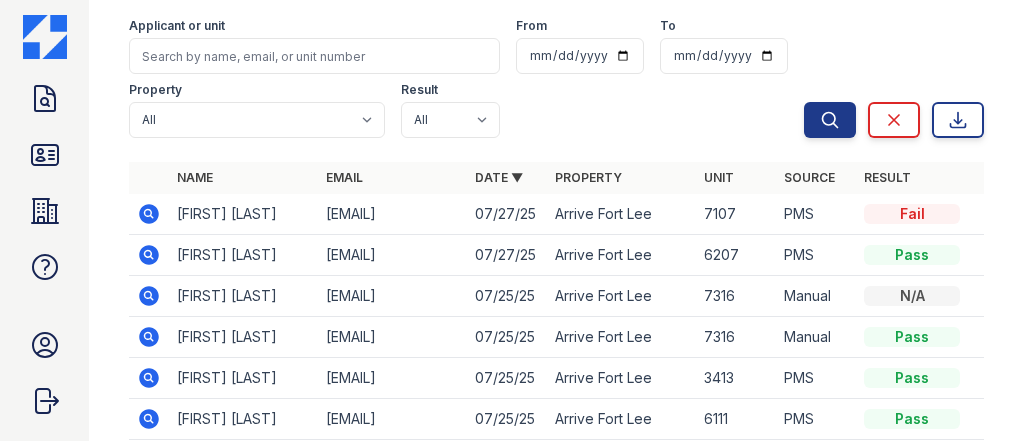 scroll, scrollTop: 160, scrollLeft: 0, axis: vertical 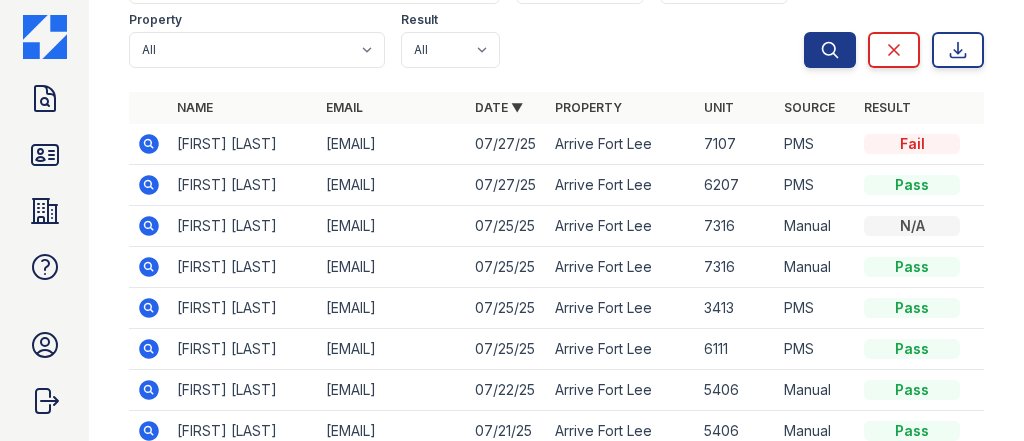 click 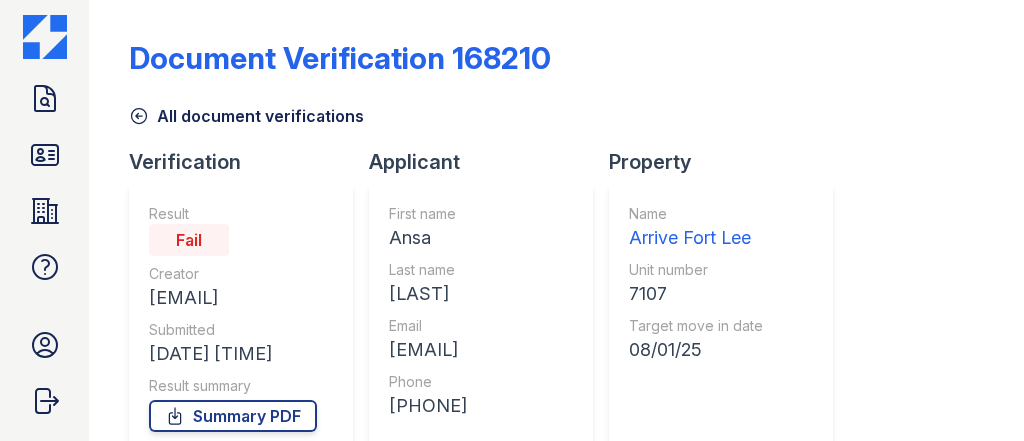 scroll, scrollTop: 0, scrollLeft: 0, axis: both 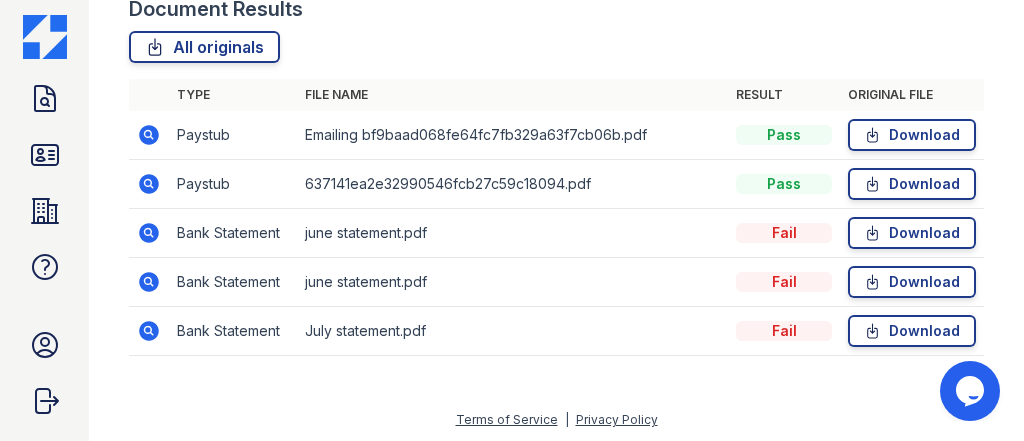 click 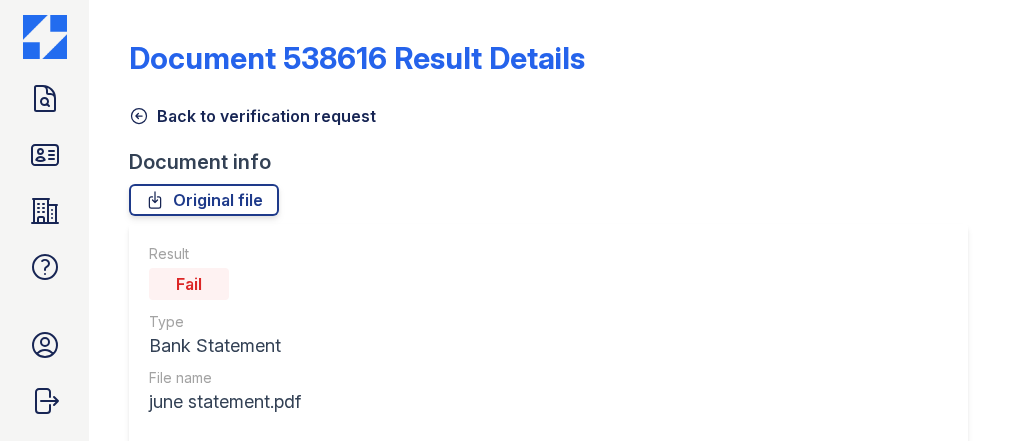 scroll, scrollTop: 0, scrollLeft: 0, axis: both 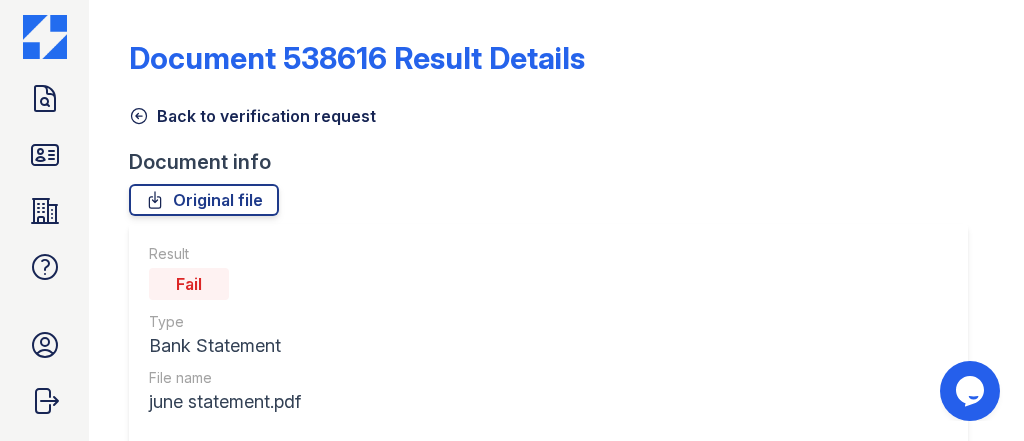 click 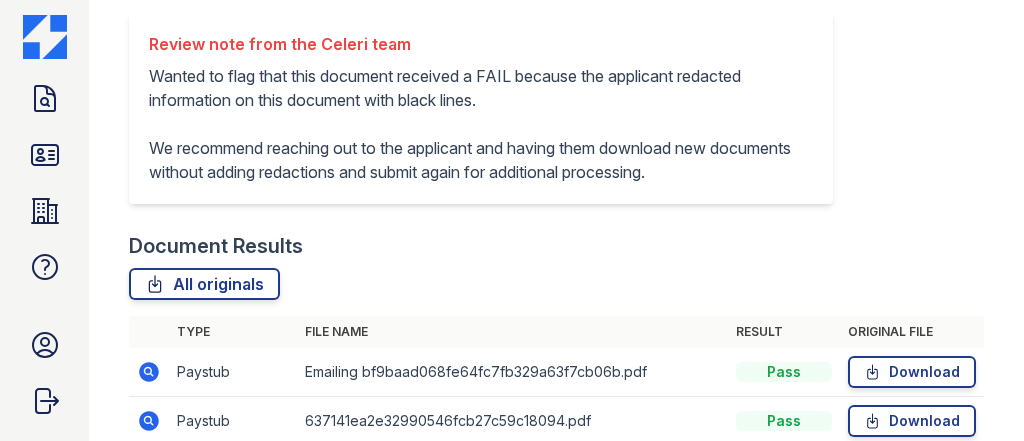 scroll, scrollTop: 717, scrollLeft: 0, axis: vertical 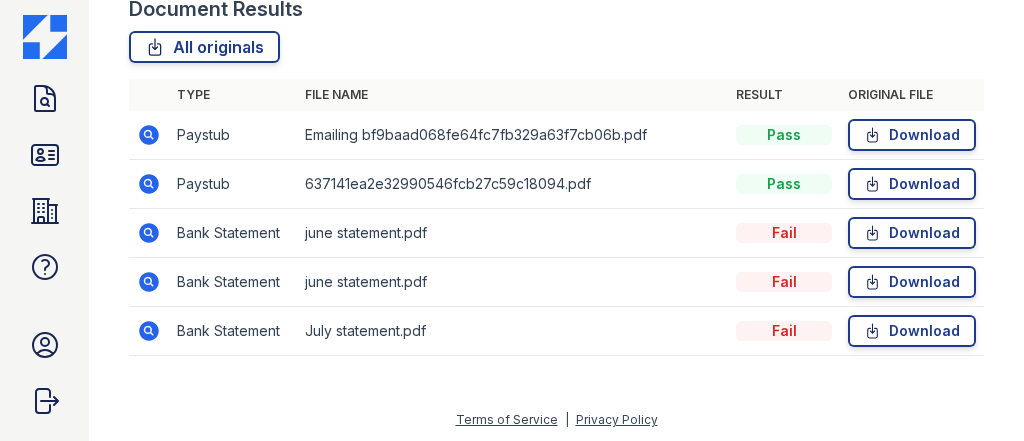 click 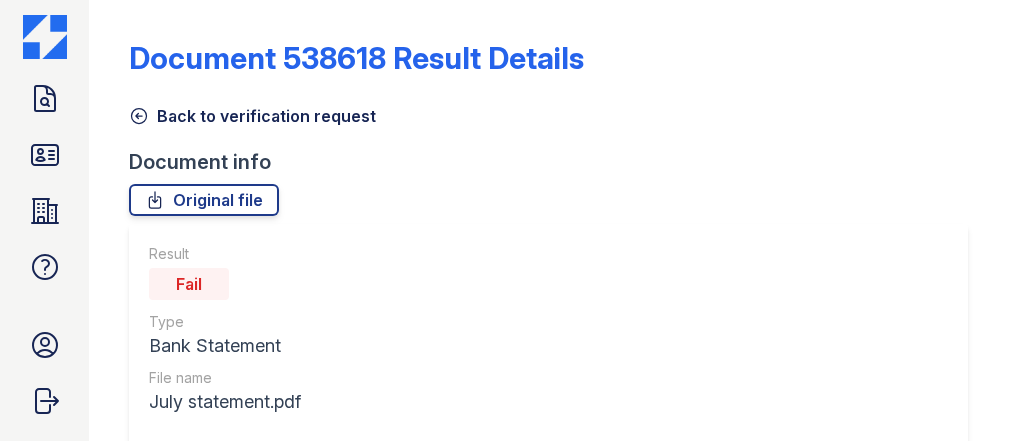 scroll, scrollTop: 0, scrollLeft: 0, axis: both 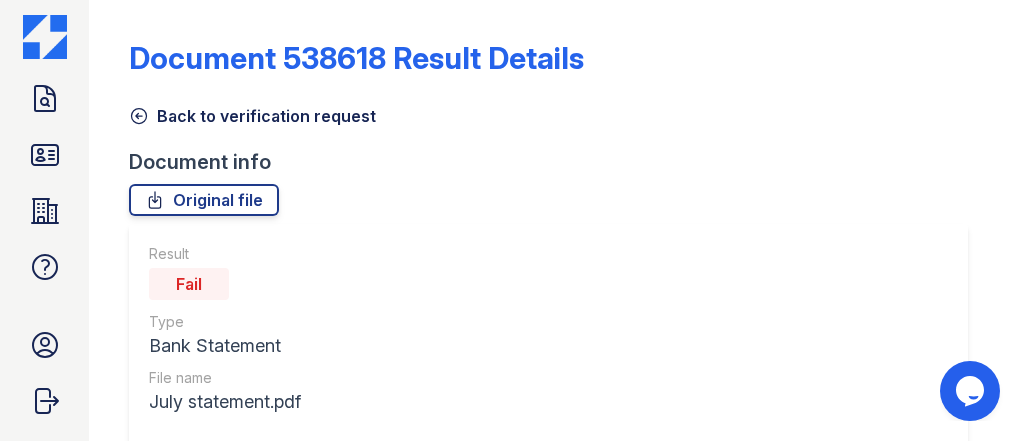 click 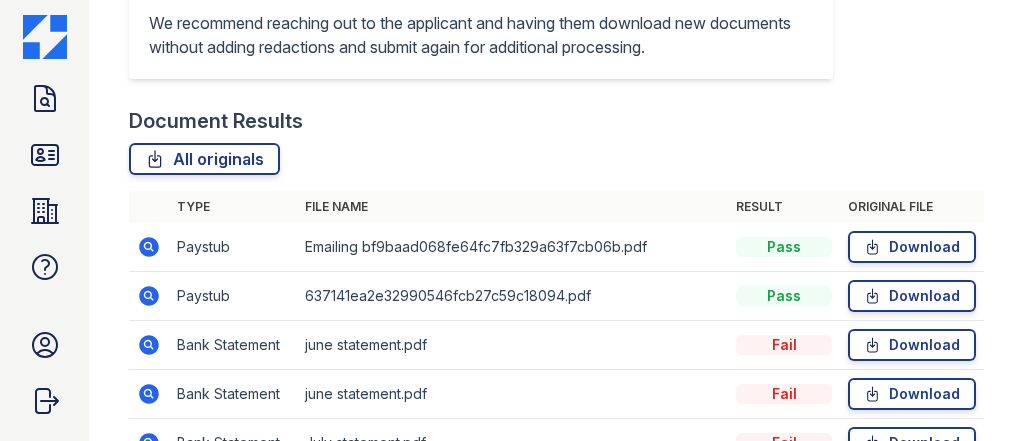 scroll, scrollTop: 717, scrollLeft: 0, axis: vertical 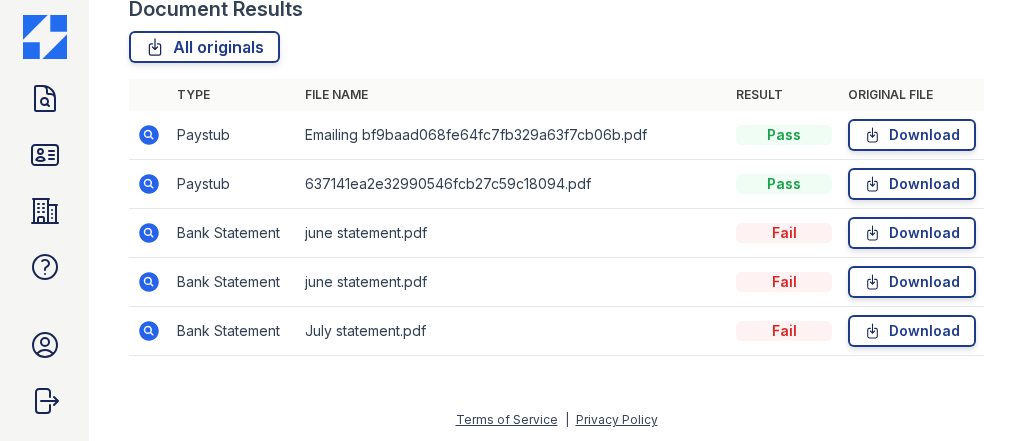 click 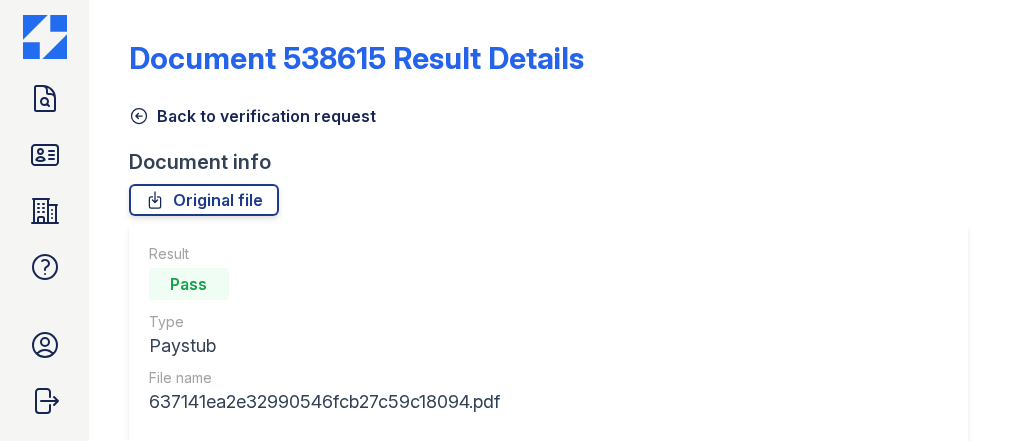 scroll, scrollTop: 0, scrollLeft: 0, axis: both 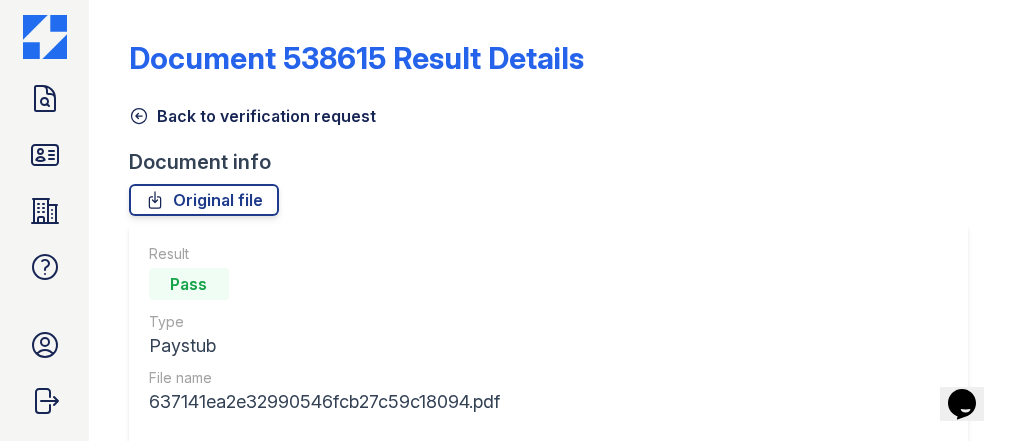 click 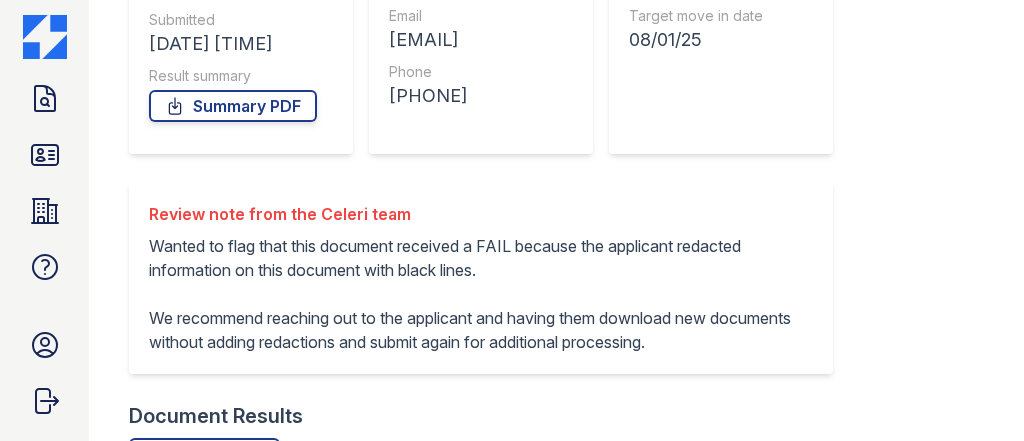 scroll, scrollTop: 0, scrollLeft: 0, axis: both 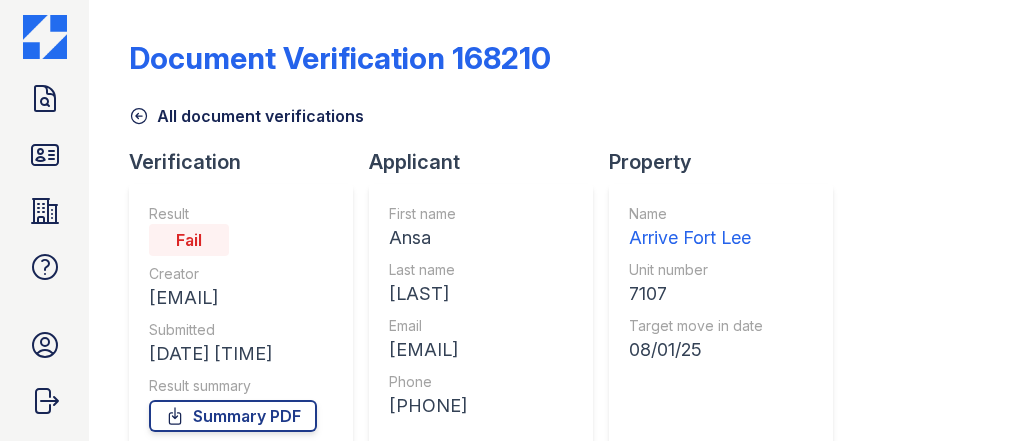 click 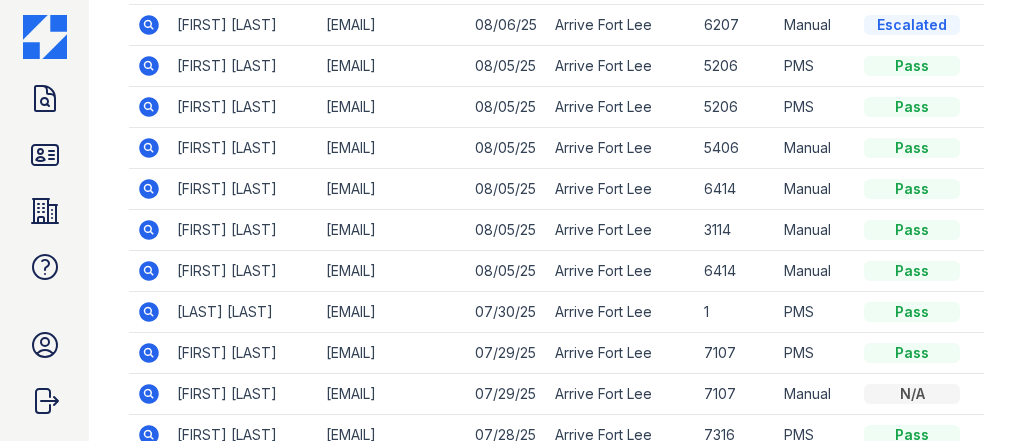 scroll, scrollTop: 441, scrollLeft: 0, axis: vertical 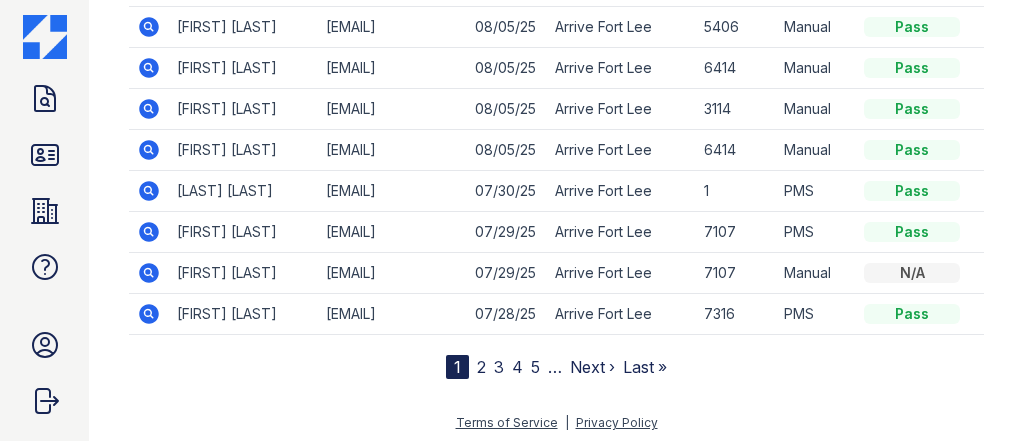 click on "1
2
3
4
5
…
Next ›
Last »" at bounding box center (556, 367) 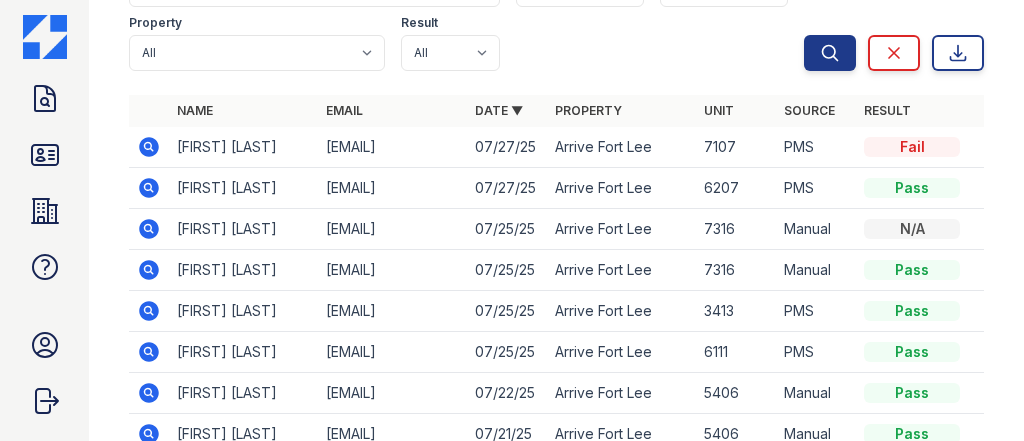 scroll, scrollTop: 160, scrollLeft: 0, axis: vertical 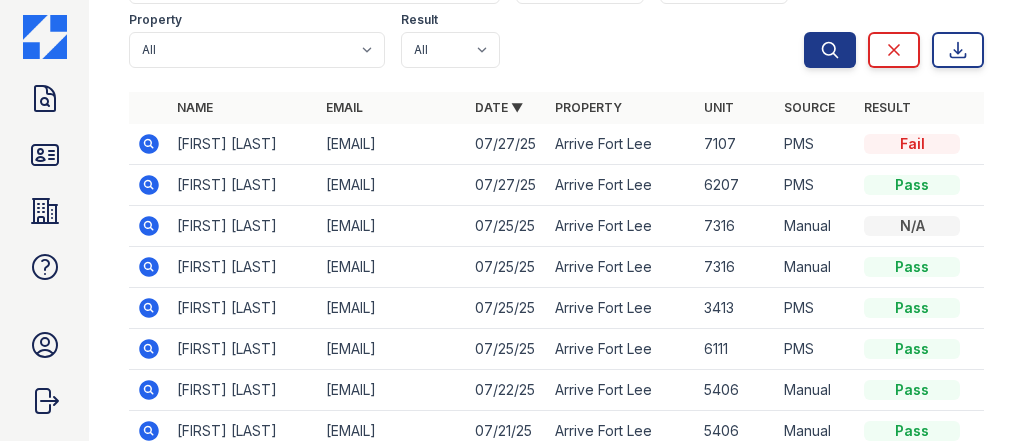 click 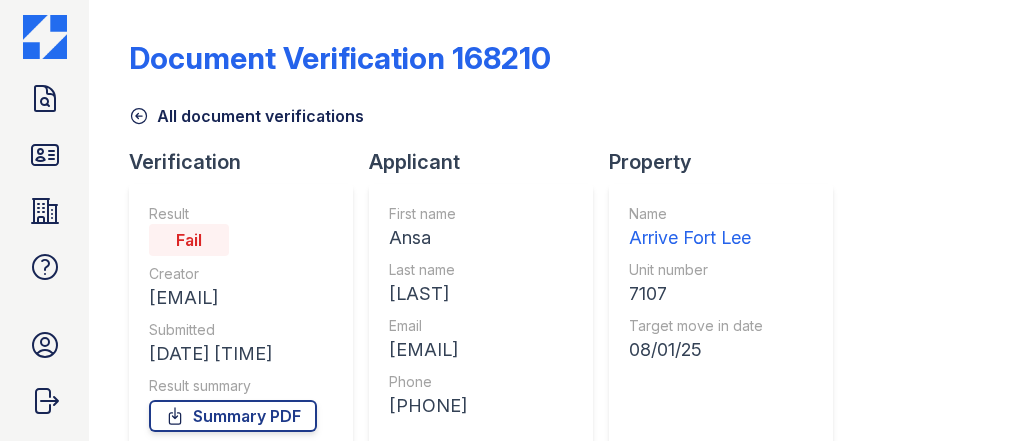 scroll, scrollTop: 0, scrollLeft: 0, axis: both 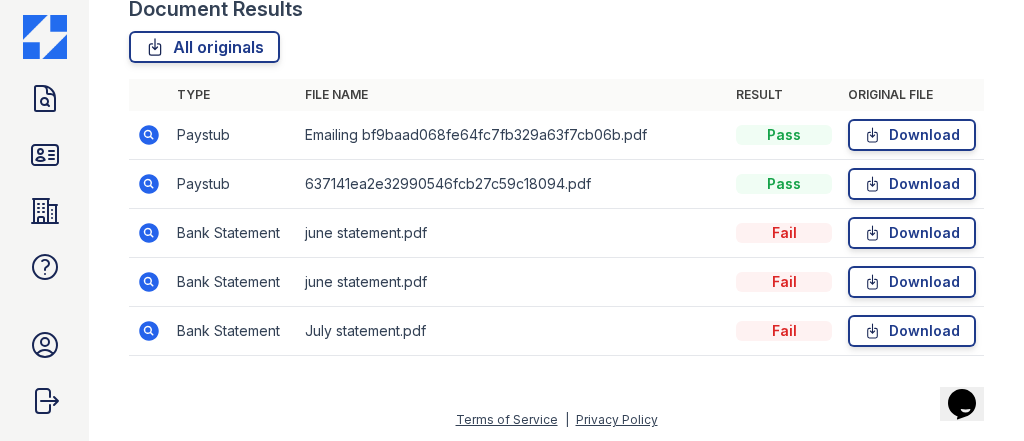 click 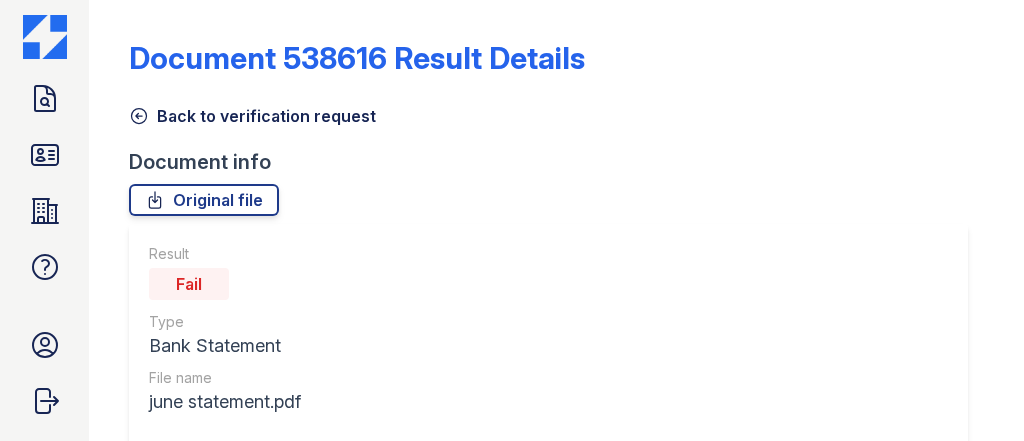 scroll, scrollTop: 0, scrollLeft: 0, axis: both 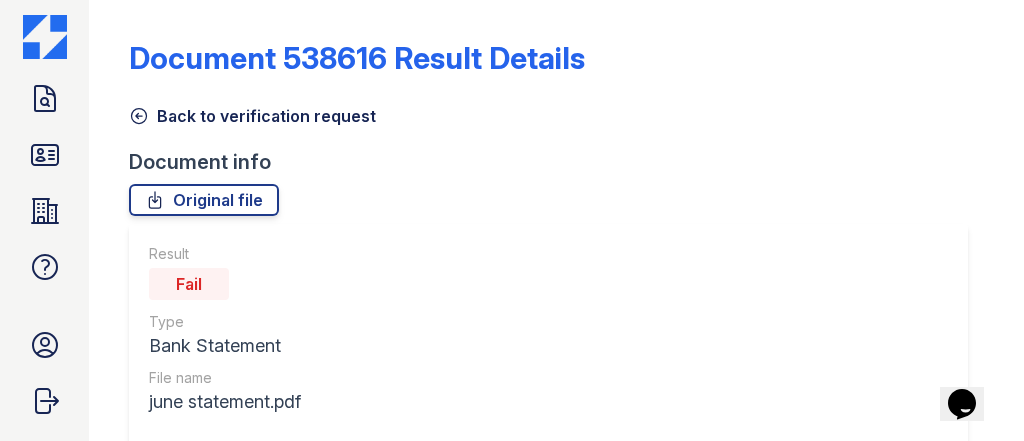 click 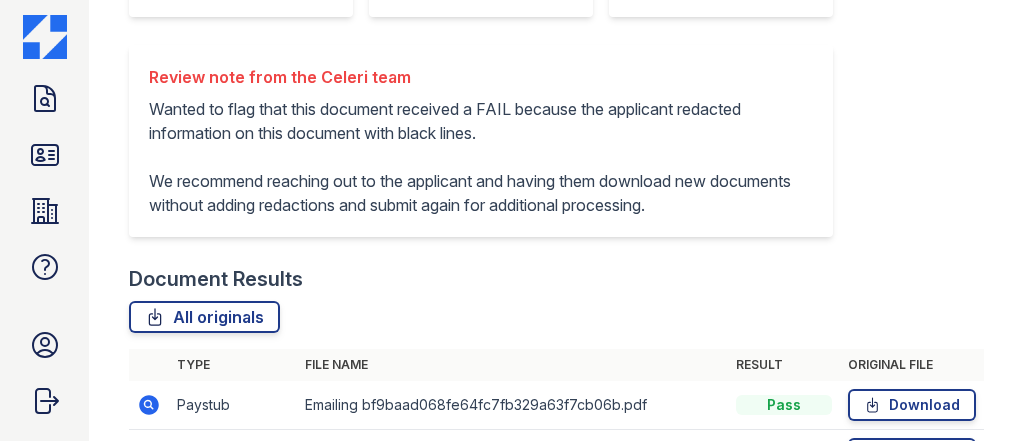 scroll, scrollTop: 640, scrollLeft: 0, axis: vertical 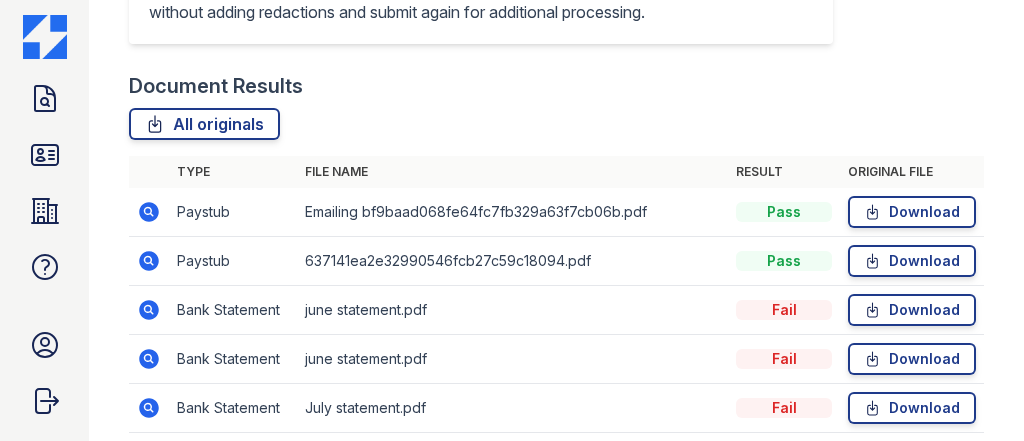 click at bounding box center [149, 261] 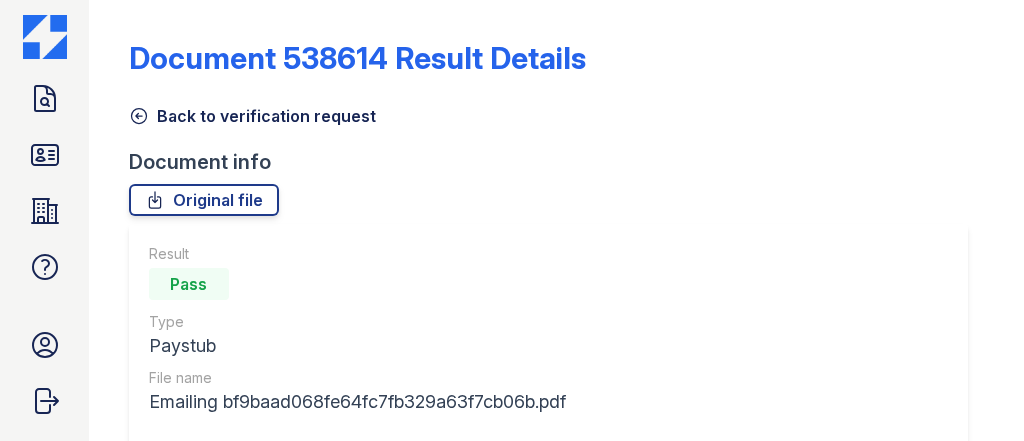 scroll, scrollTop: 0, scrollLeft: 0, axis: both 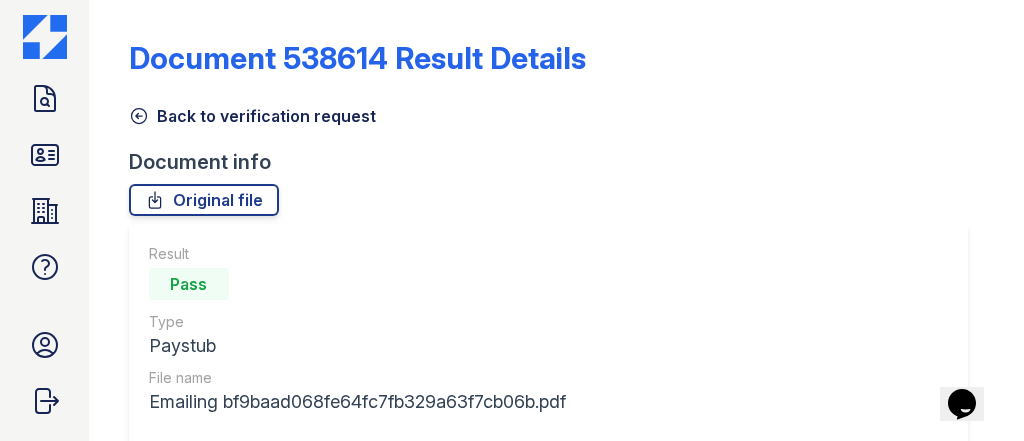 click 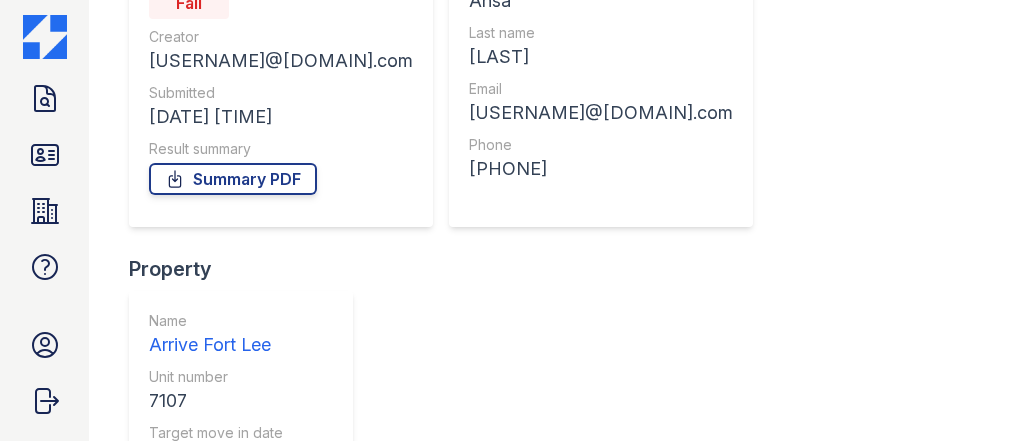 scroll, scrollTop: 0, scrollLeft: 0, axis: both 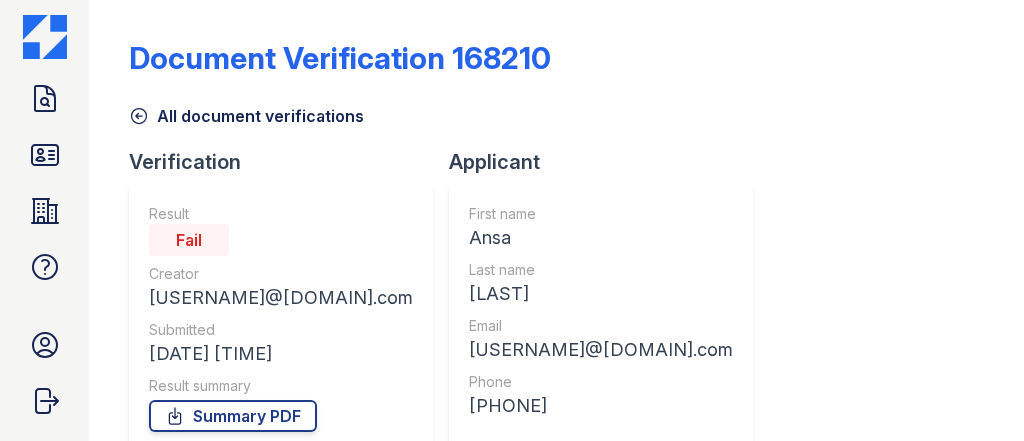 click 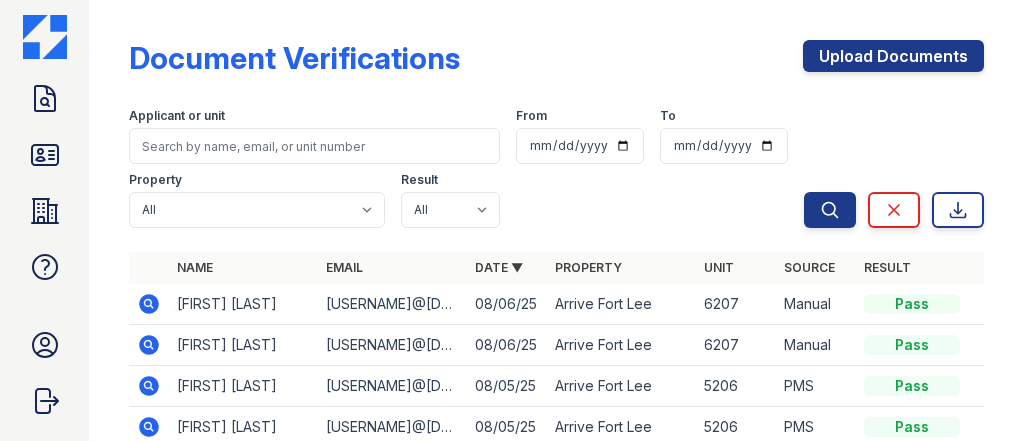 scroll, scrollTop: 80, scrollLeft: 0, axis: vertical 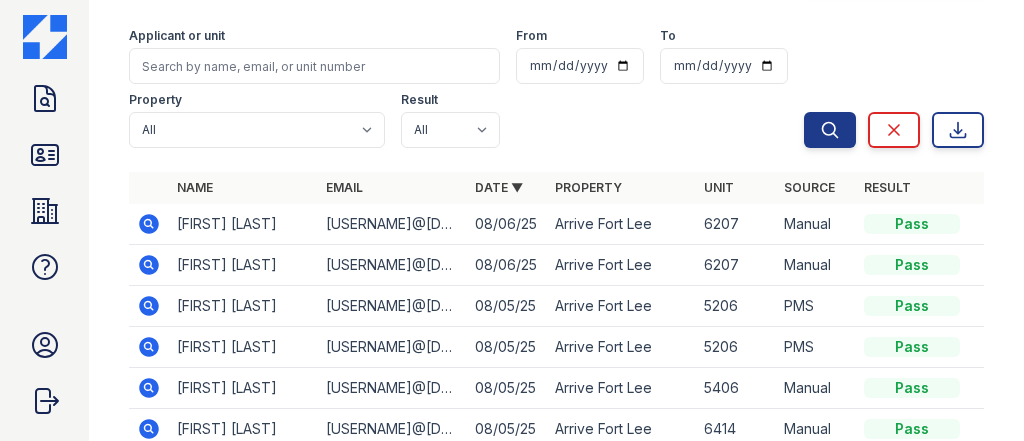 click 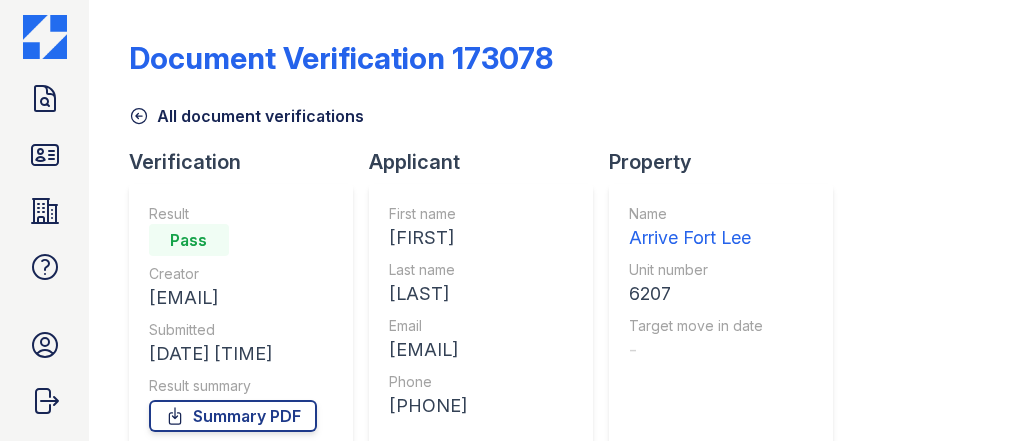 scroll, scrollTop: 0, scrollLeft: 0, axis: both 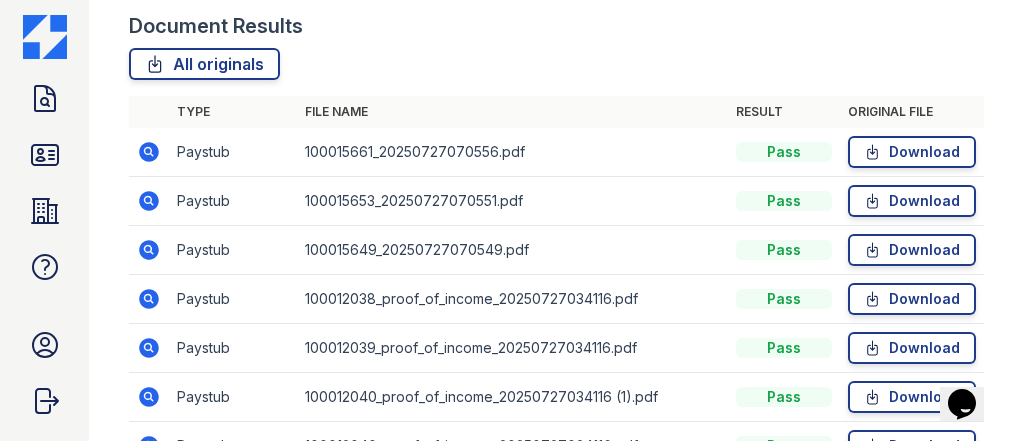 click 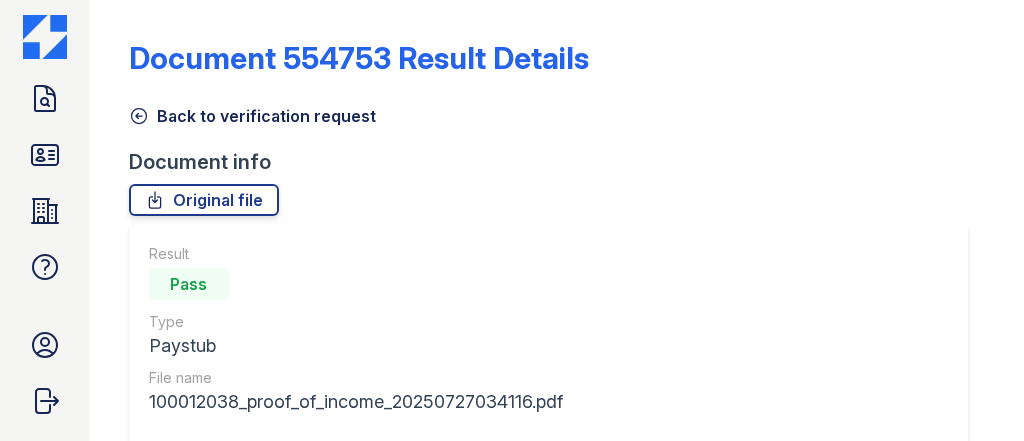 scroll, scrollTop: 0, scrollLeft: 0, axis: both 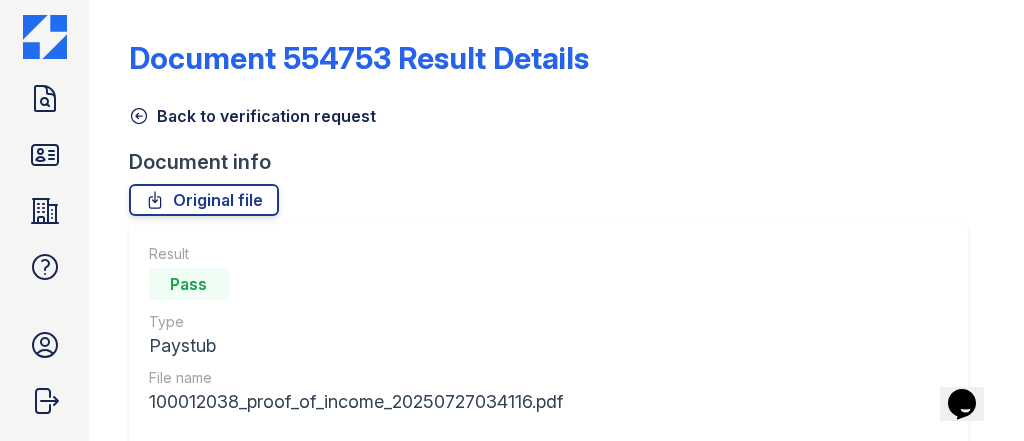 click on "Back to verification request" at bounding box center [252, 116] 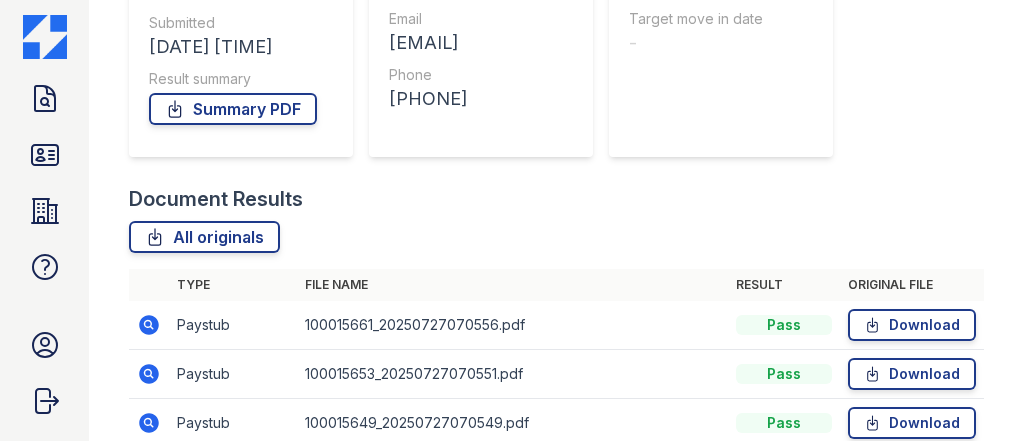 scroll, scrollTop: 560, scrollLeft: 0, axis: vertical 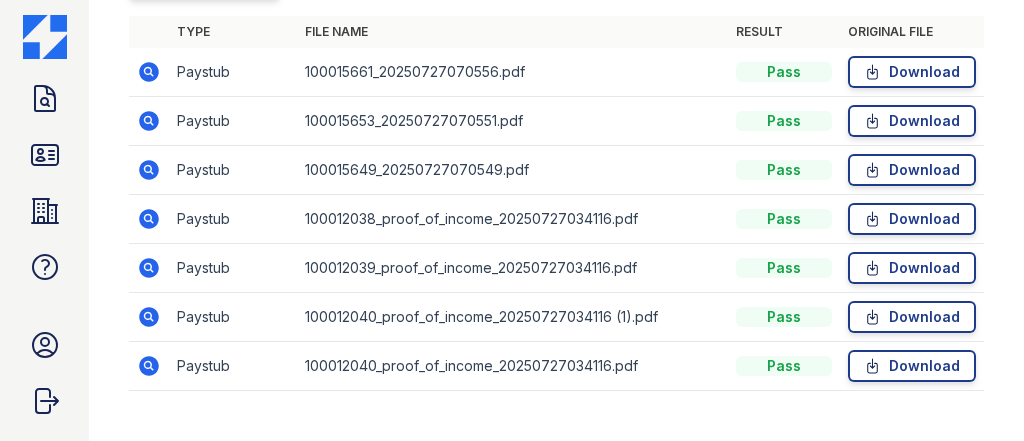 click 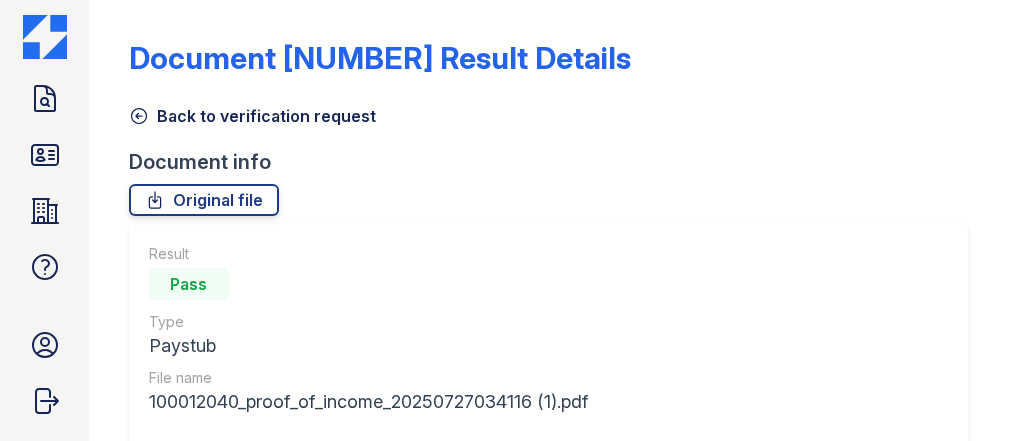 scroll, scrollTop: 0, scrollLeft: 0, axis: both 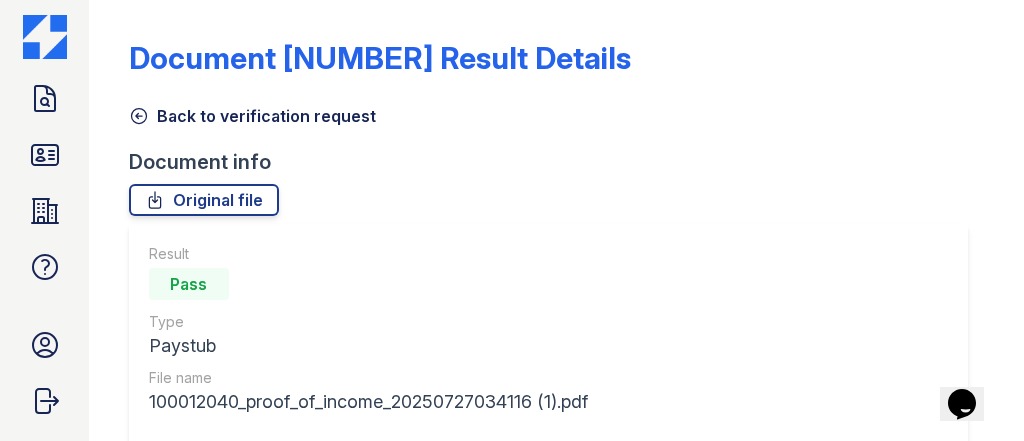 click on "Back to verification request" at bounding box center (556, 110) 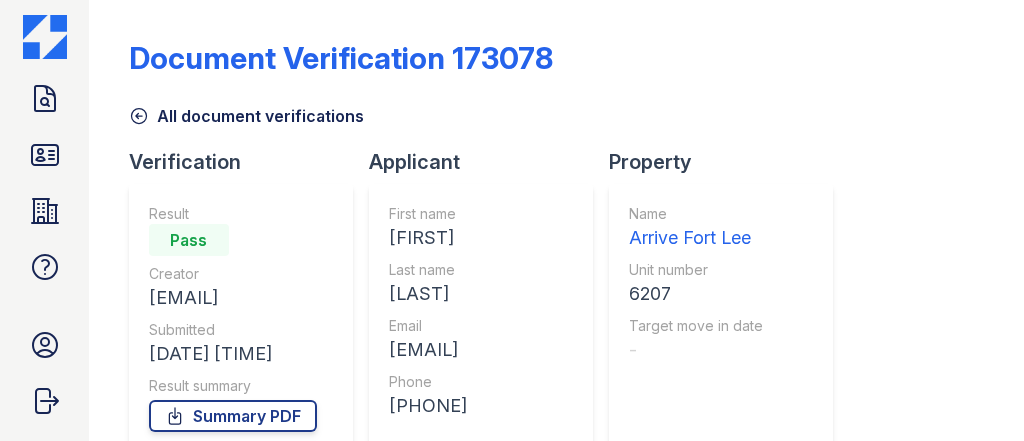 click 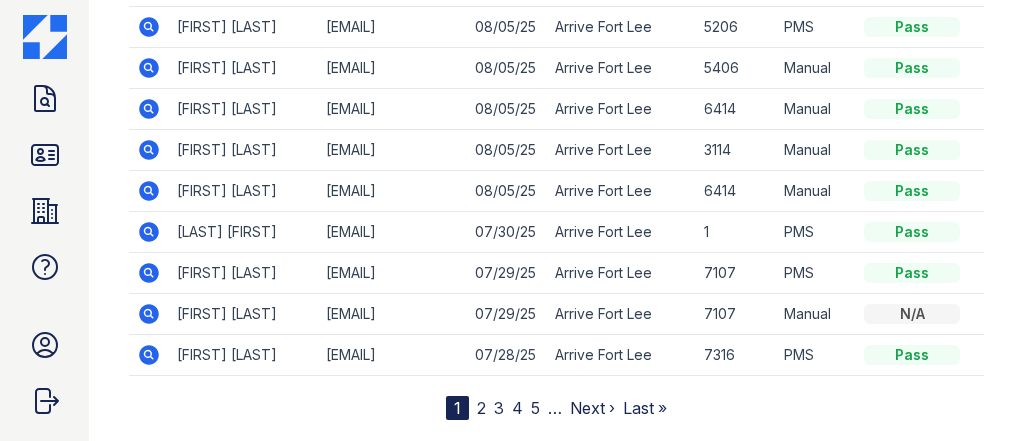 scroll, scrollTop: 441, scrollLeft: 0, axis: vertical 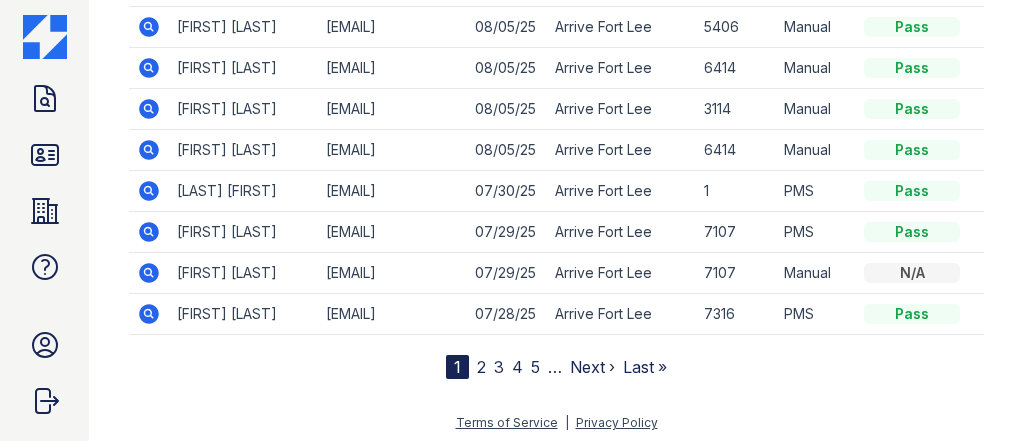 click on "2" at bounding box center [481, 367] 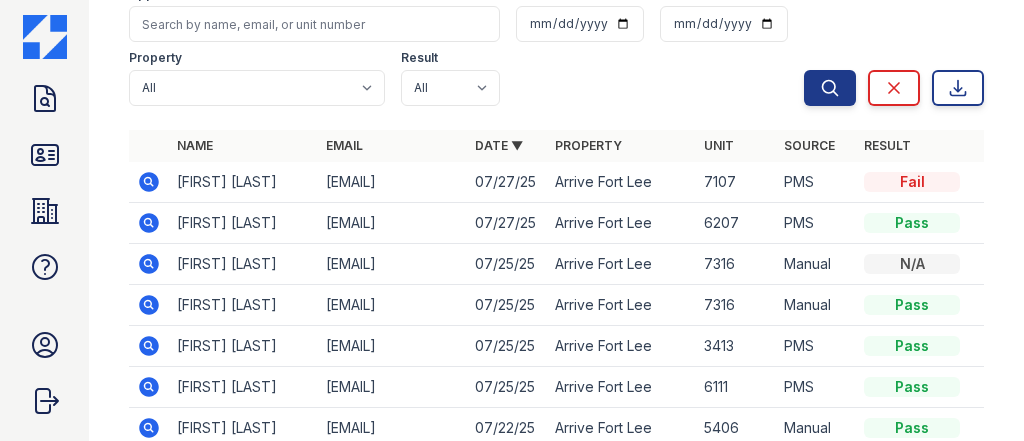 scroll, scrollTop: 240, scrollLeft: 0, axis: vertical 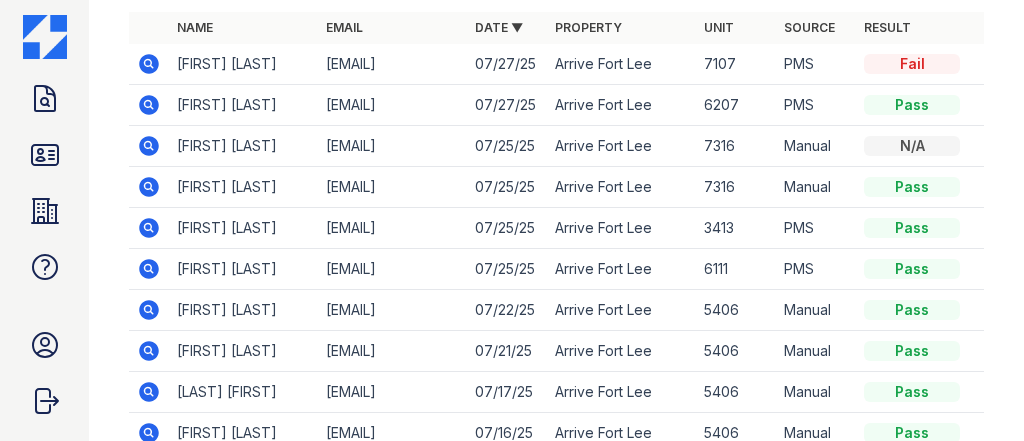 click 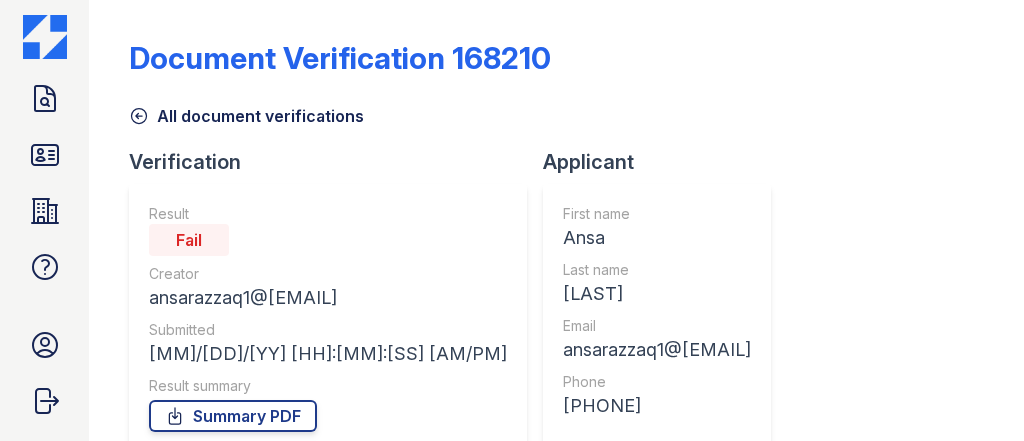 scroll, scrollTop: 0, scrollLeft: 0, axis: both 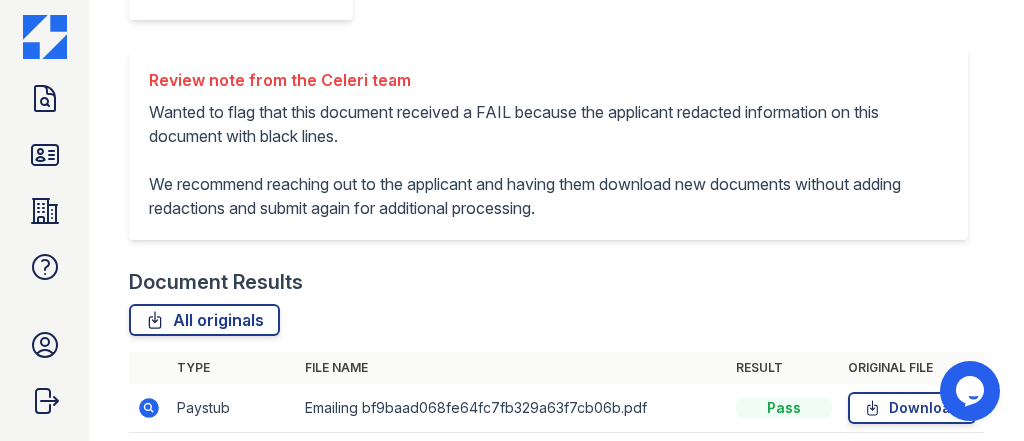 click 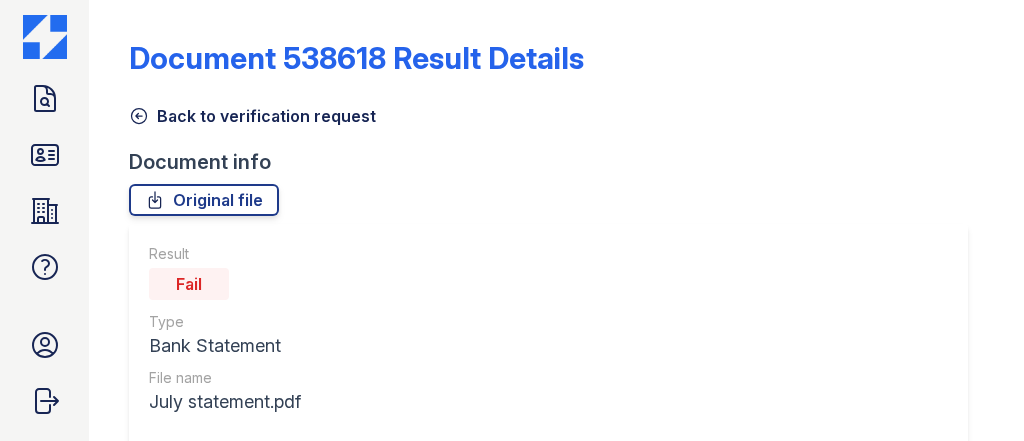 scroll, scrollTop: 0, scrollLeft: 0, axis: both 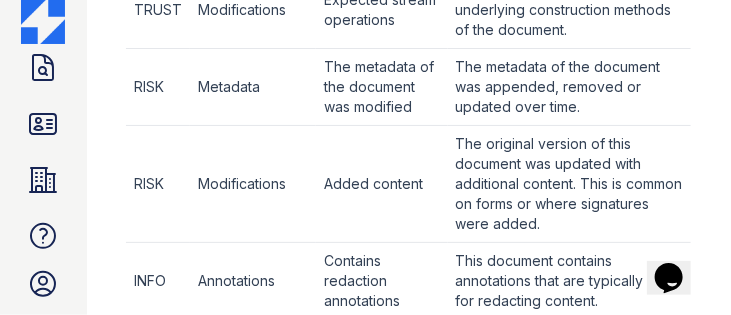 drag, startPoint x: 800, startPoint y: 13, endPoint x: 441, endPoint y: 191, distance: 400.70563 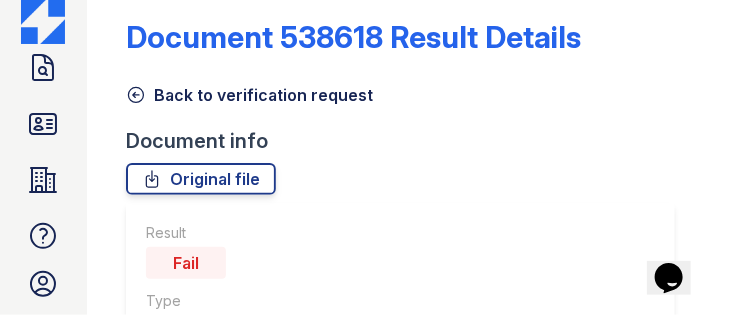 scroll, scrollTop: 0, scrollLeft: 0, axis: both 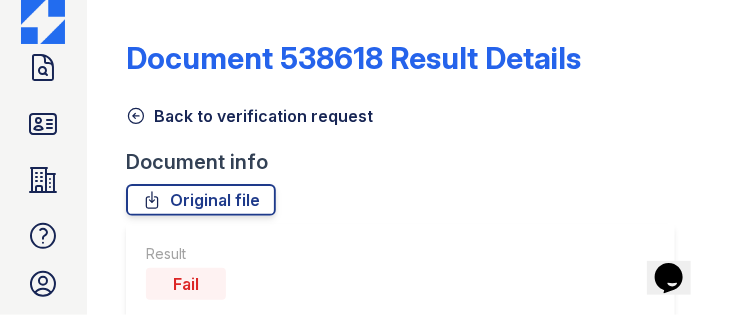 click 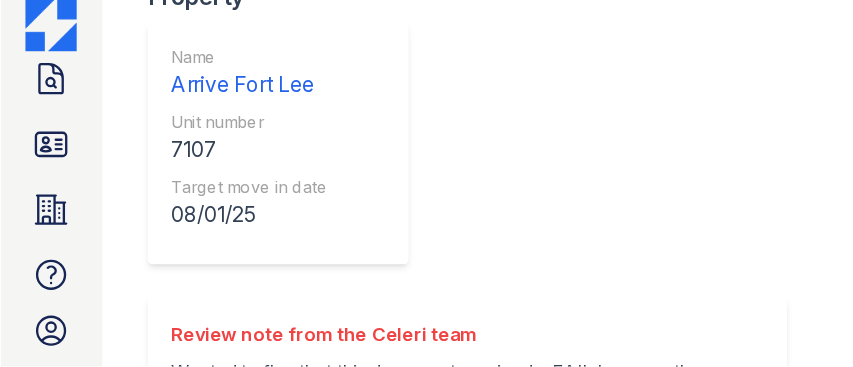 scroll, scrollTop: 643, scrollLeft: 0, axis: vertical 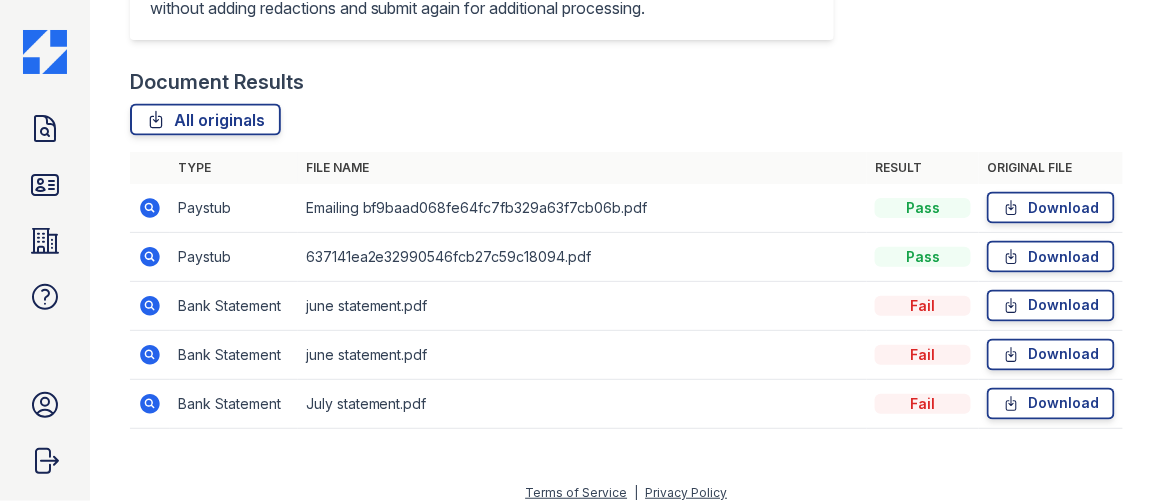drag, startPoint x: 688, startPoint y: 5, endPoint x: 600, endPoint y: 172, distance: 188.76706 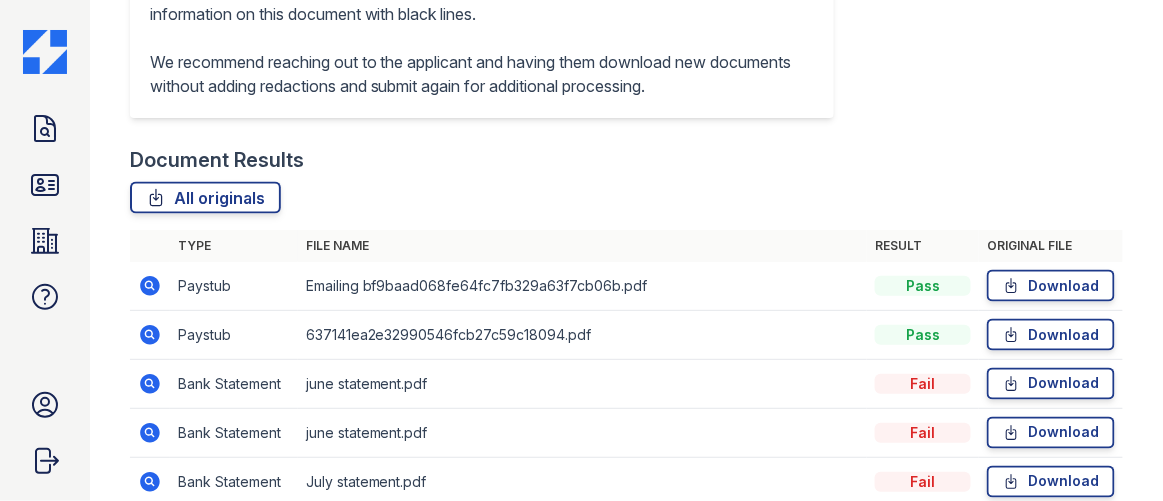 scroll, scrollTop: 657, scrollLeft: 0, axis: vertical 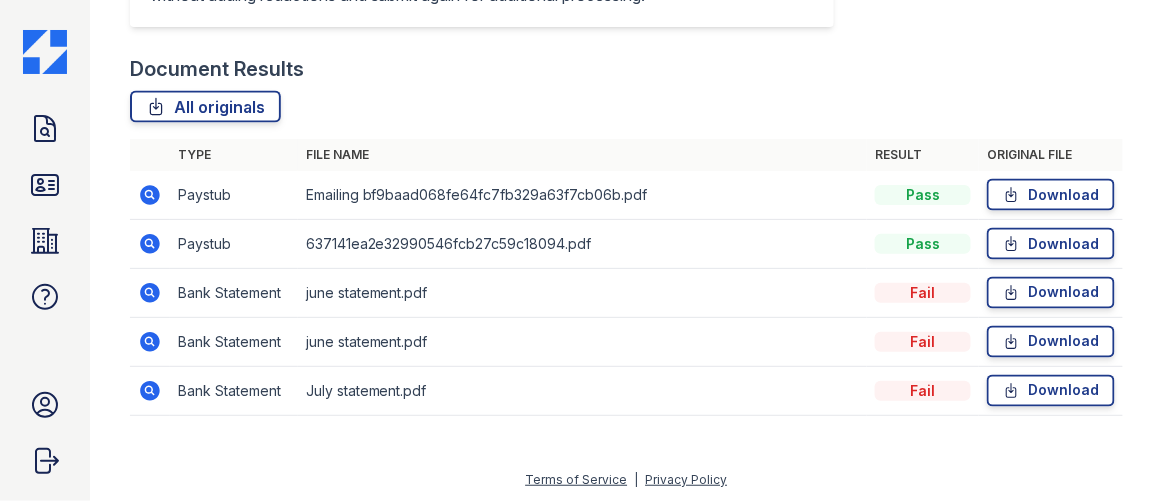 drag, startPoint x: 1159, startPoint y: 0, endPoint x: 615, endPoint y: 219, distance: 586.4273 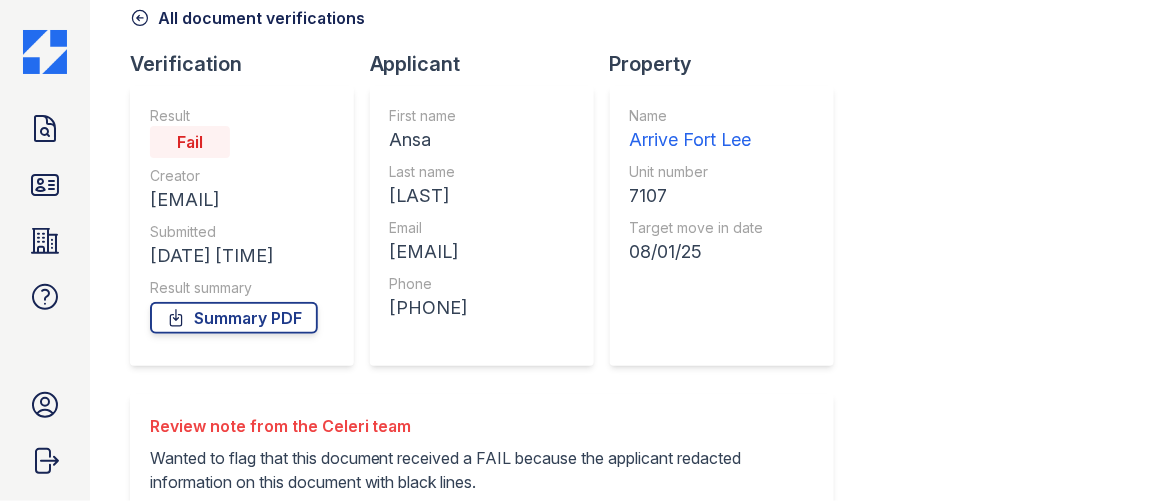 scroll, scrollTop: 0, scrollLeft: 0, axis: both 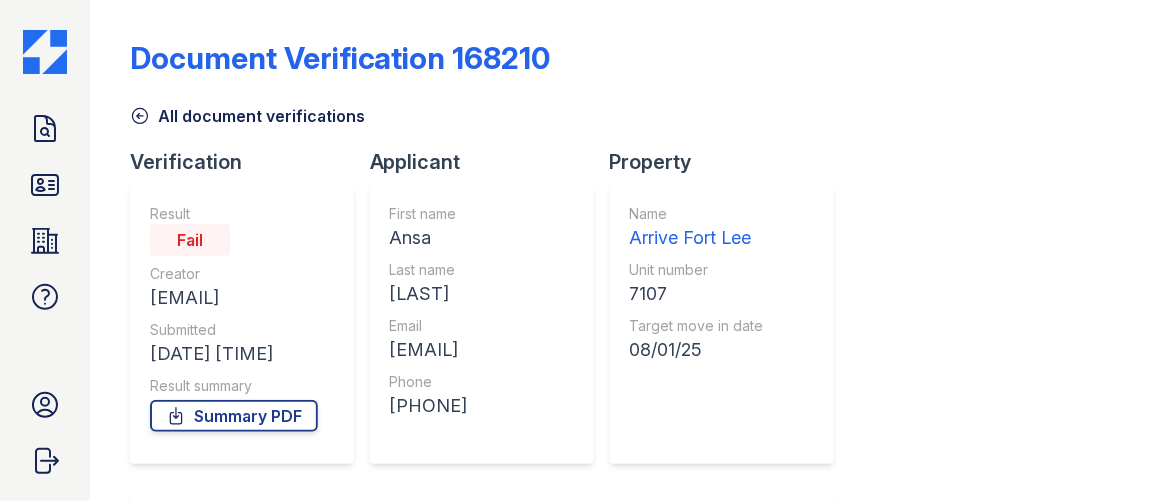click on "All document verifications" at bounding box center (247, 116) 